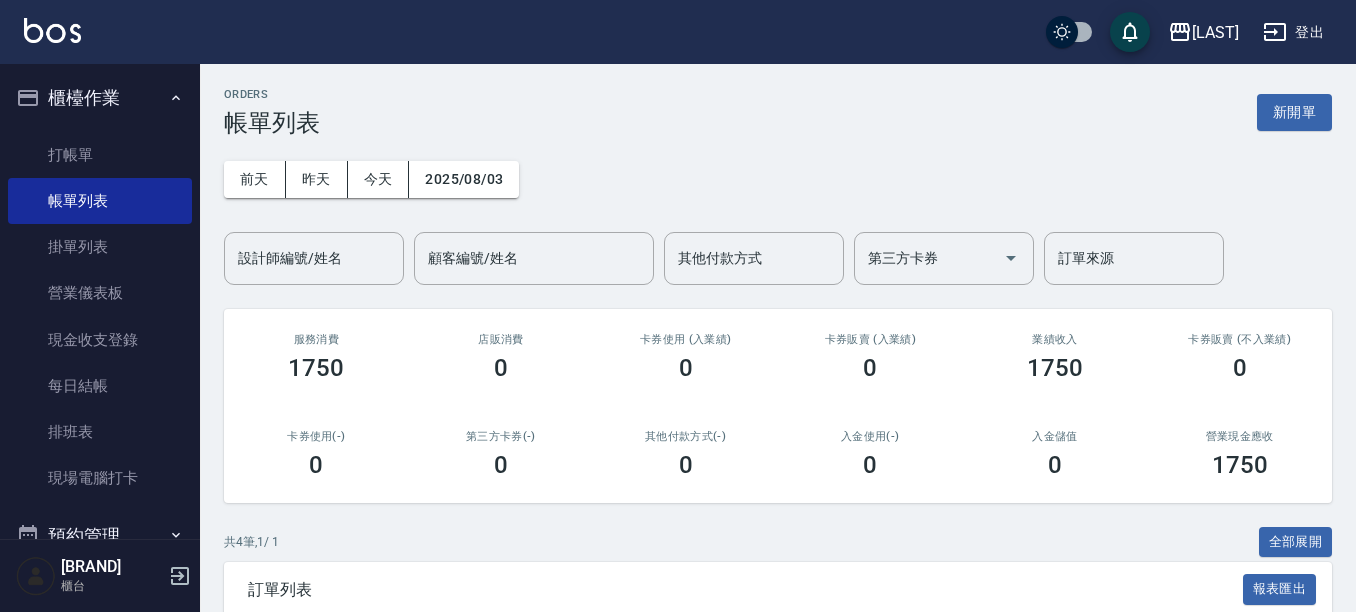 scroll, scrollTop: 0, scrollLeft: 0, axis: both 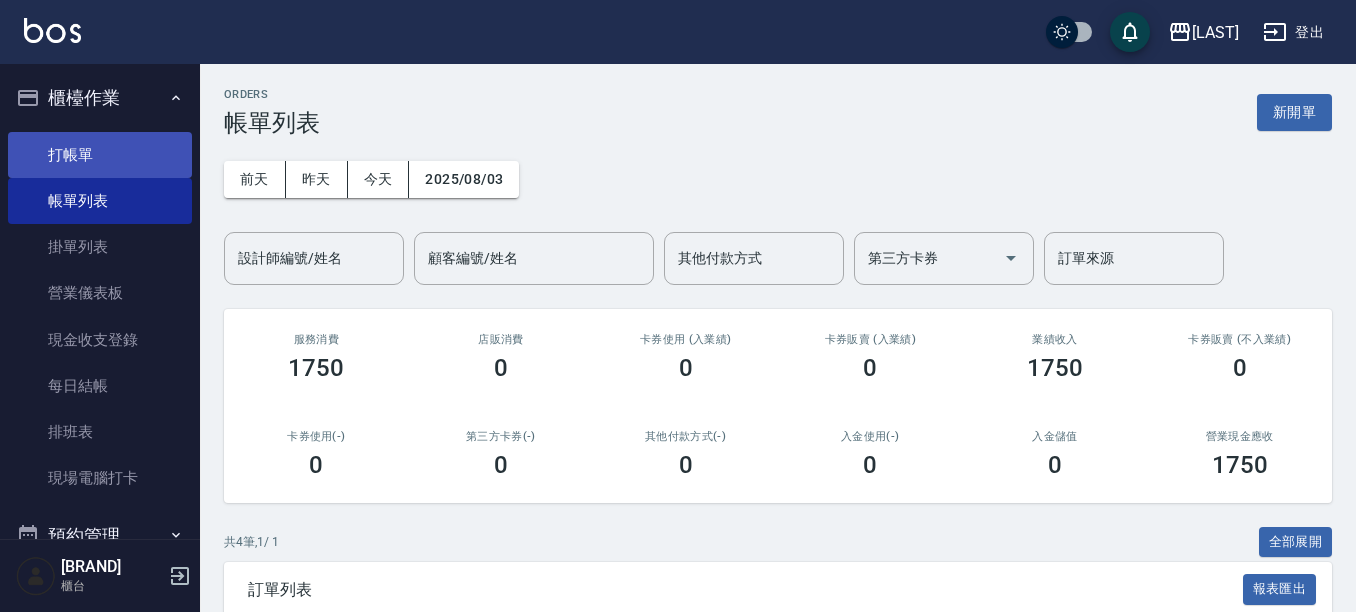 drag, startPoint x: 88, startPoint y: 153, endPoint x: 105, endPoint y: 161, distance: 18.788294 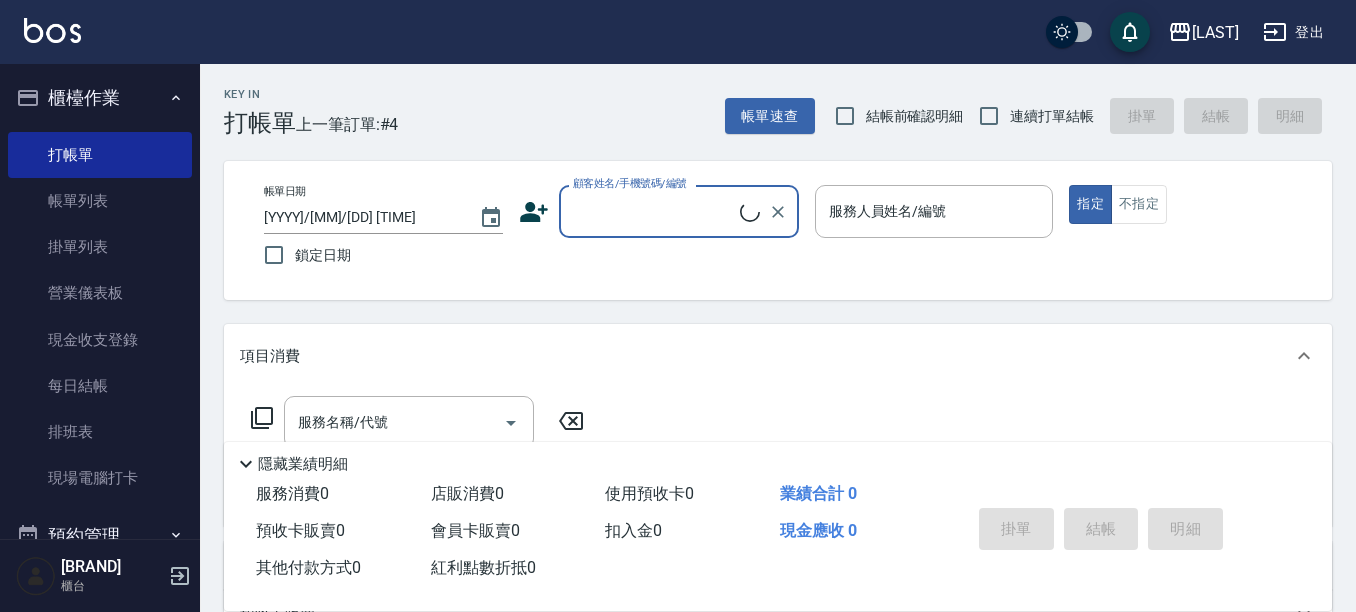 click on "顧客姓名/手機號碼/編號" at bounding box center [654, 211] 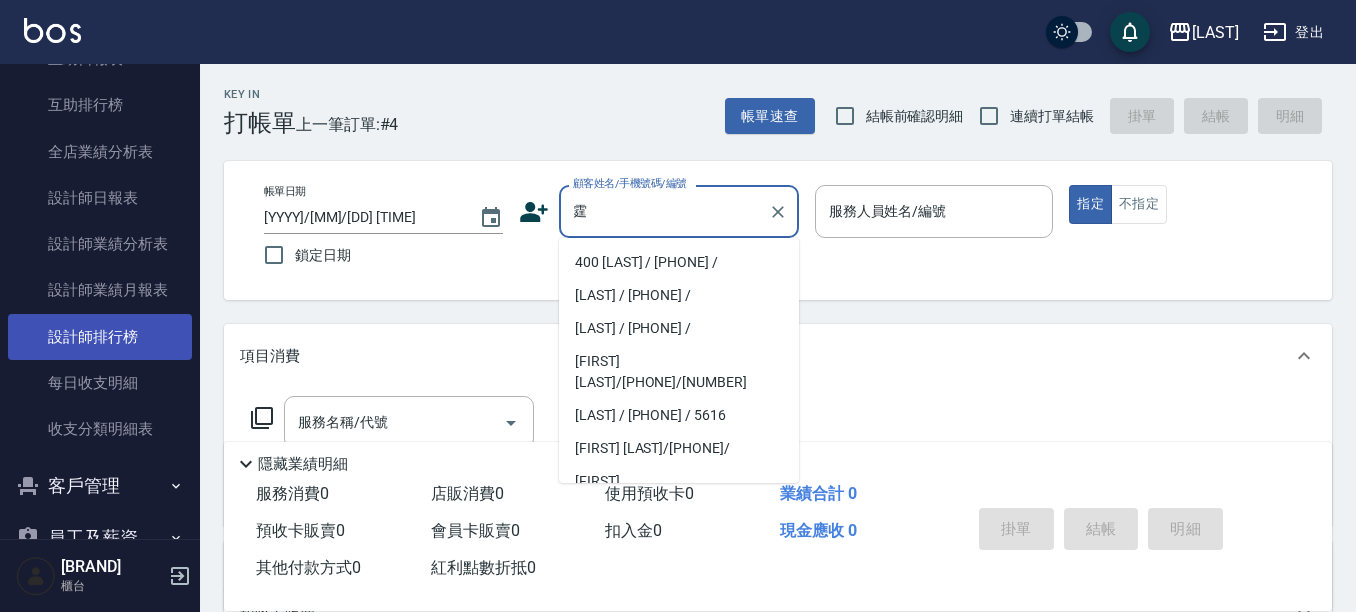 scroll, scrollTop: 800, scrollLeft: 0, axis: vertical 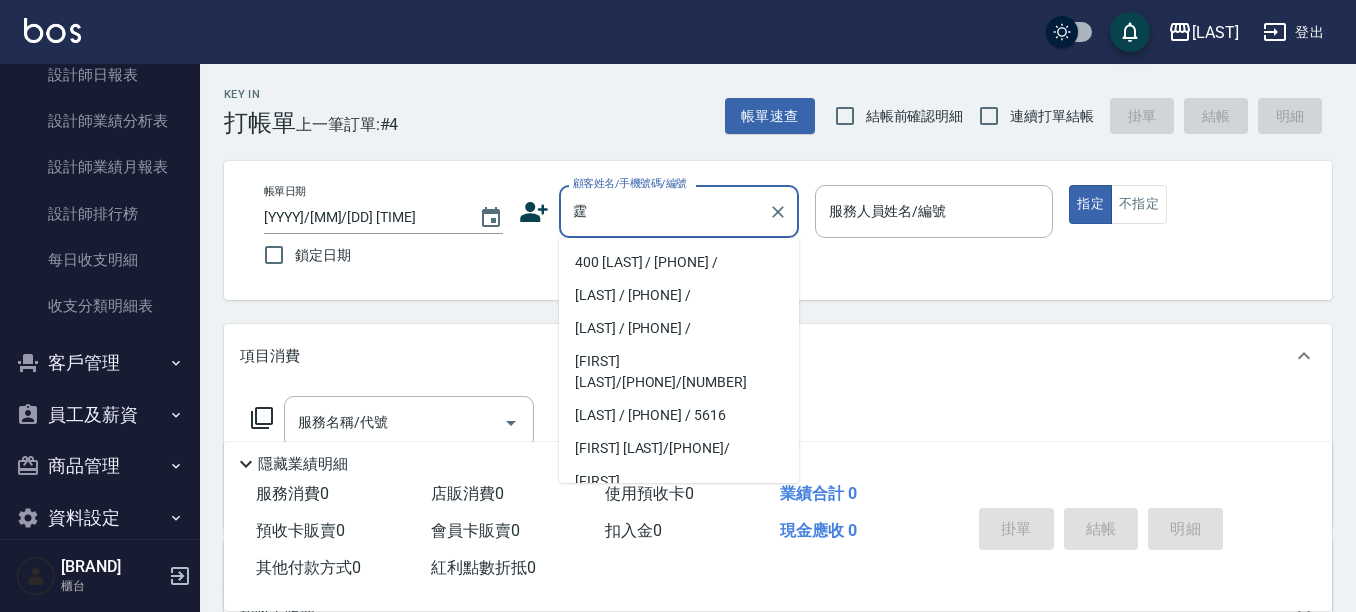 type on "霆" 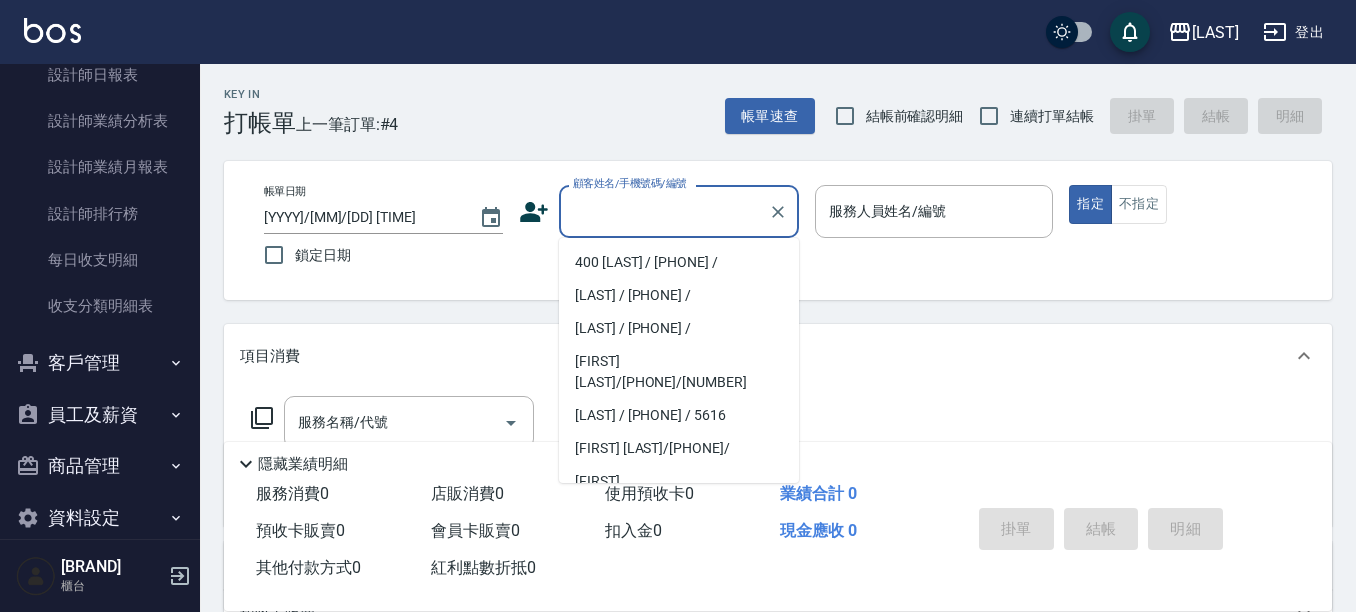 click on "客戶管理" at bounding box center (100, 363) 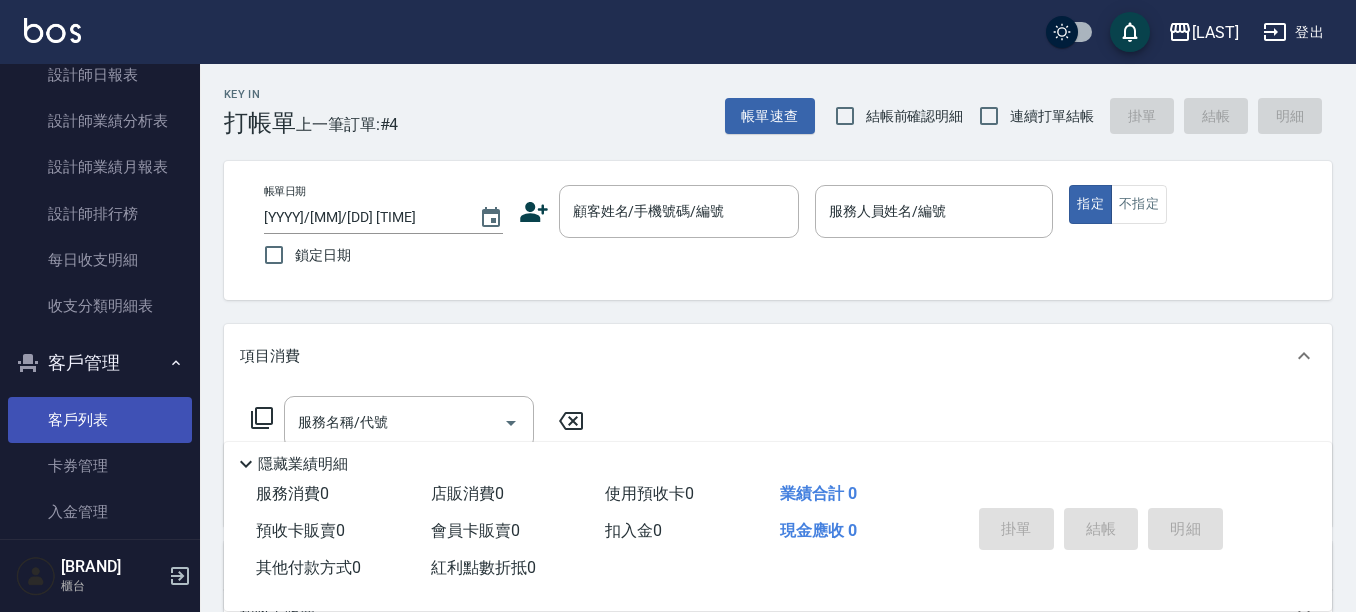 click on "客戶列表" at bounding box center [100, 420] 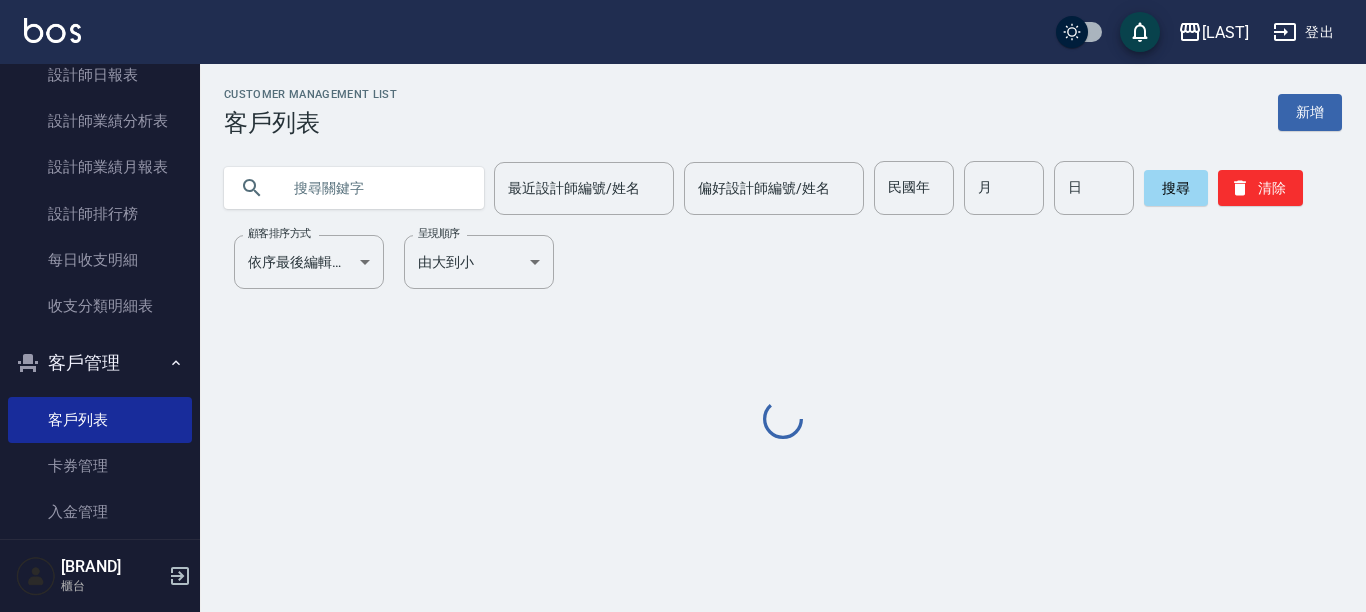 click at bounding box center (374, 188) 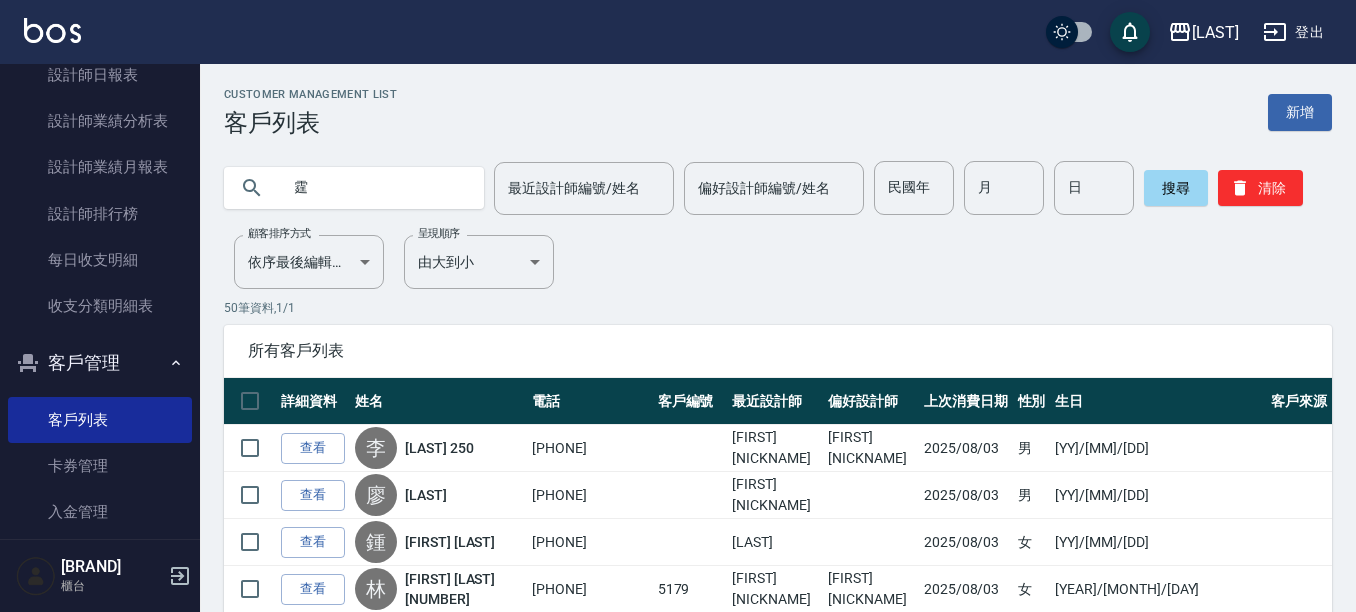 type on "霆" 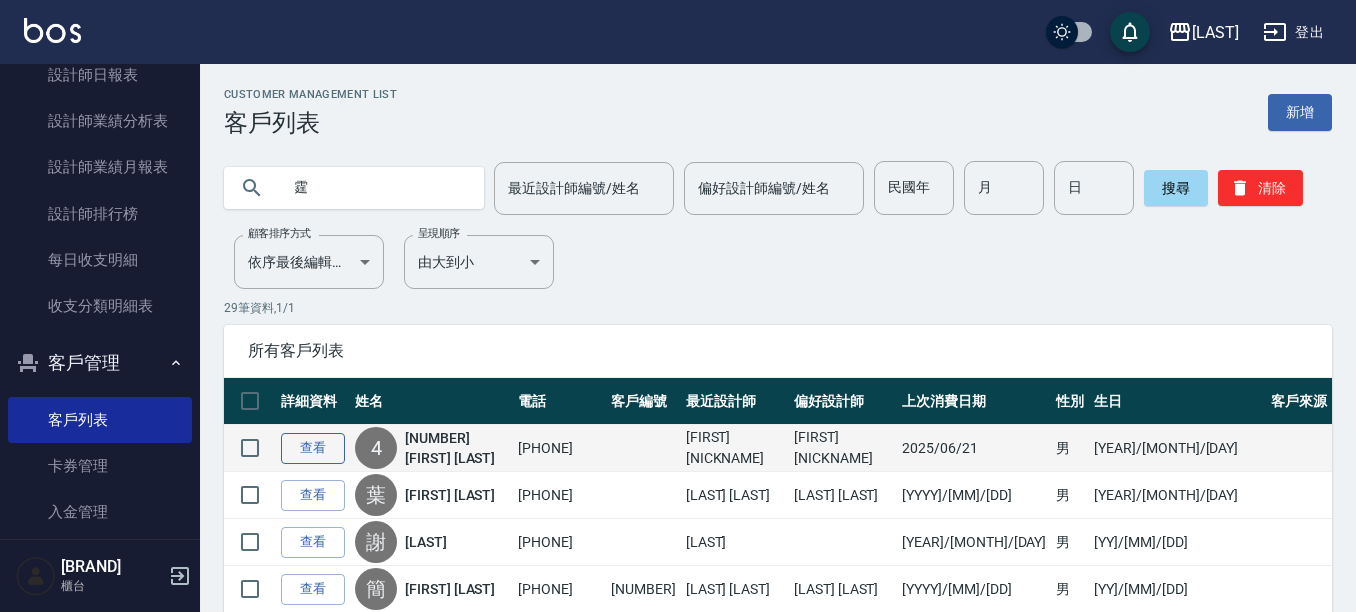 click on "查看" at bounding box center [313, 448] 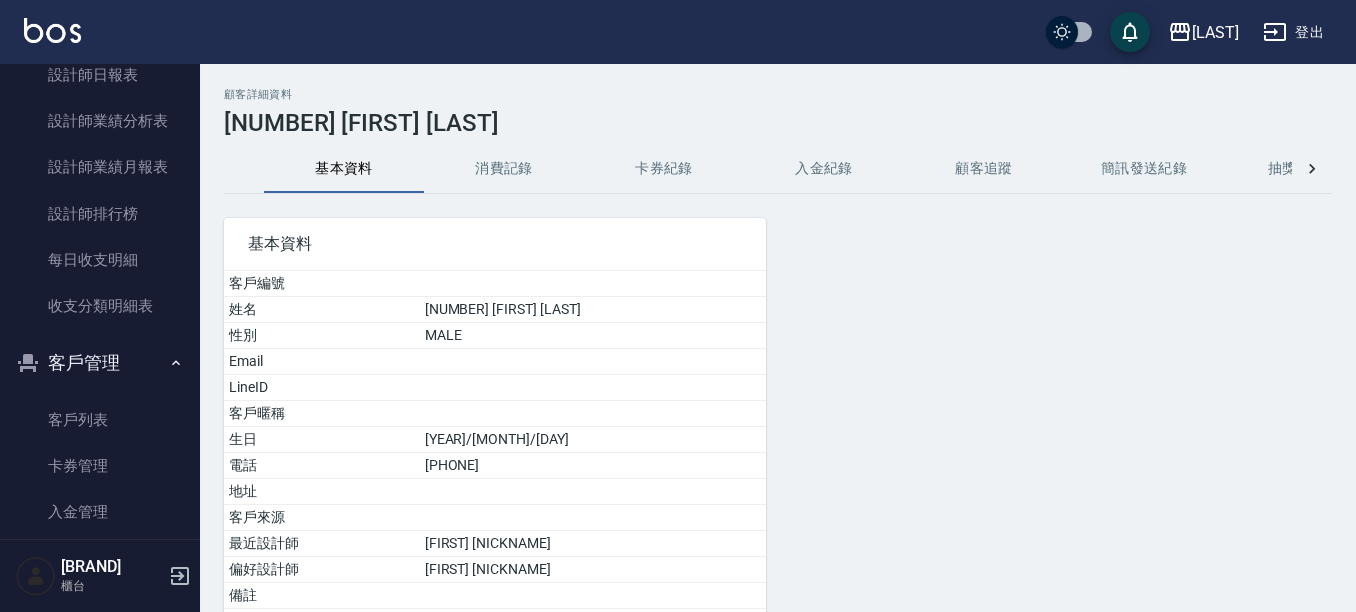 click on "消費記錄" at bounding box center [504, 169] 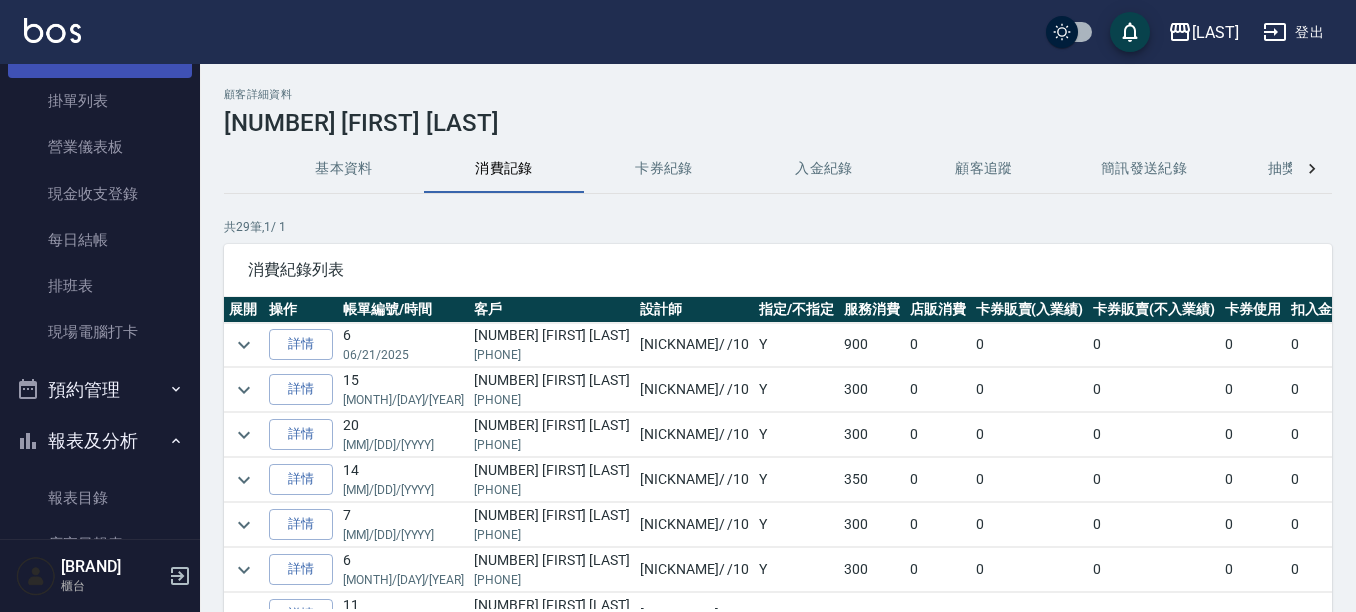 scroll, scrollTop: 0, scrollLeft: 0, axis: both 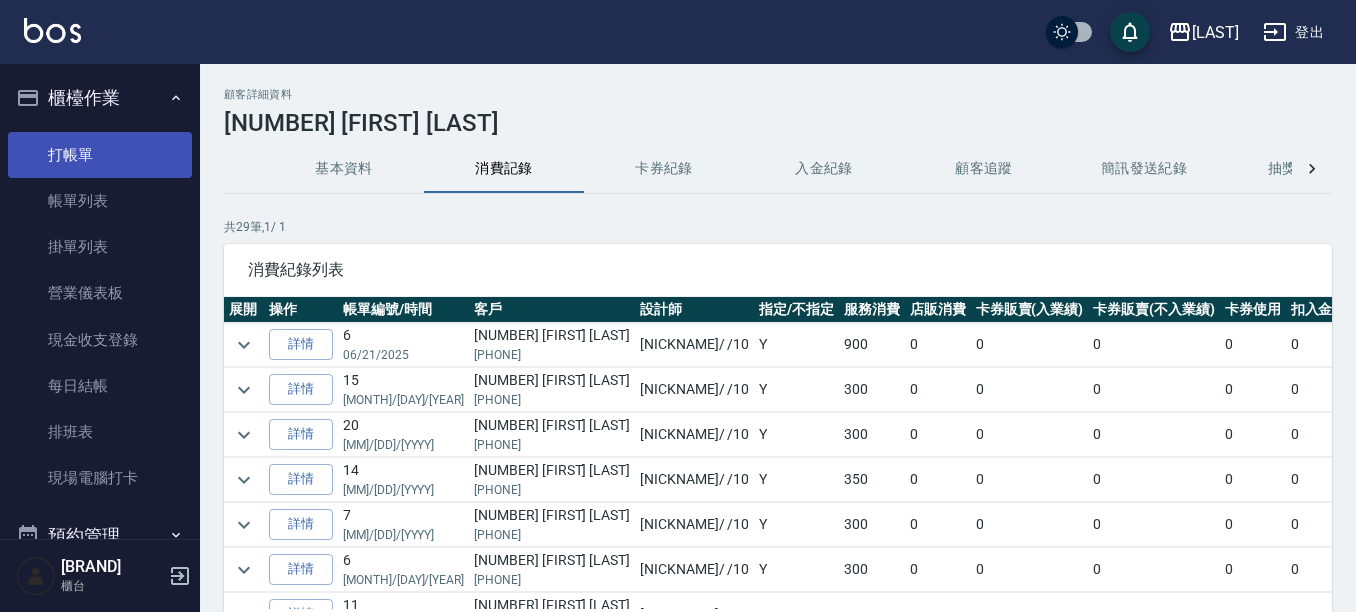 click on "打帳單" at bounding box center [100, 155] 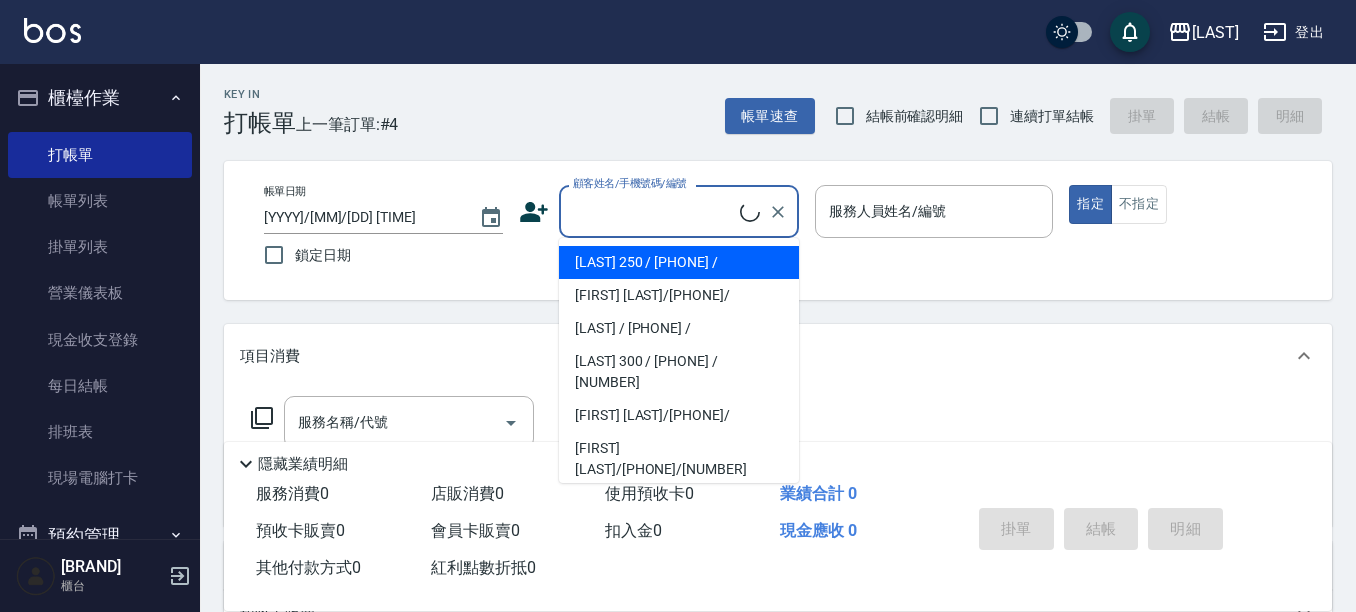 drag, startPoint x: 621, startPoint y: 202, endPoint x: 627, endPoint y: 217, distance: 16.155495 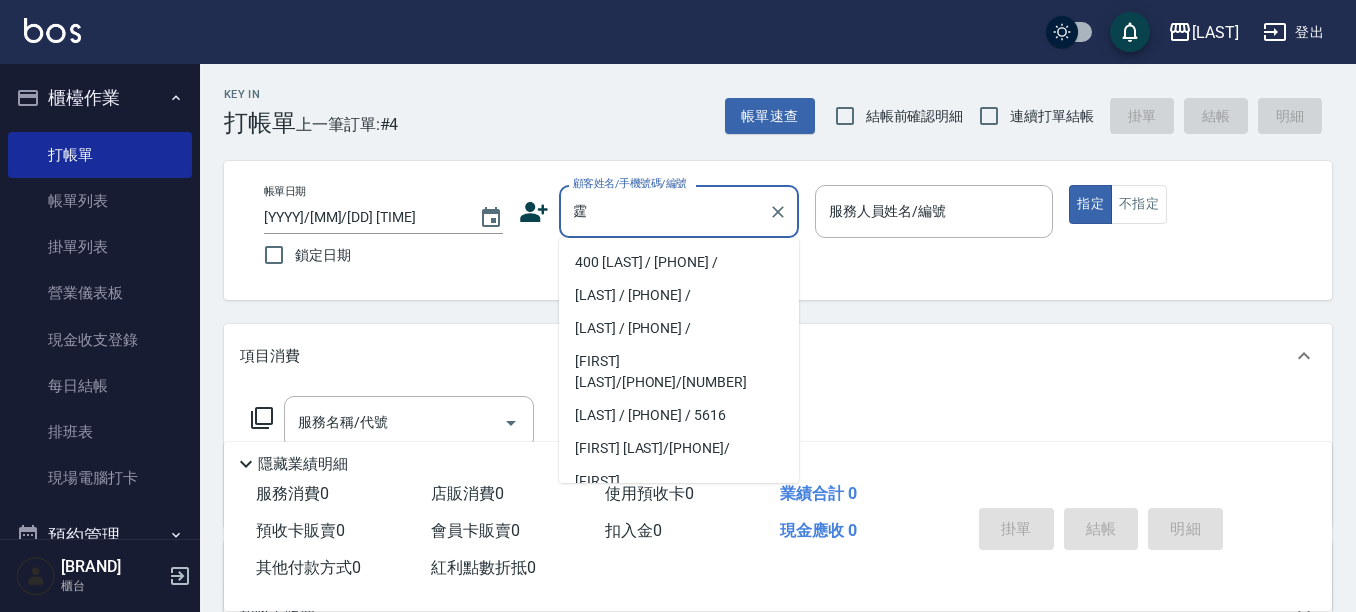 click on "400 [LAST] / [PHONE] /" at bounding box center [679, 262] 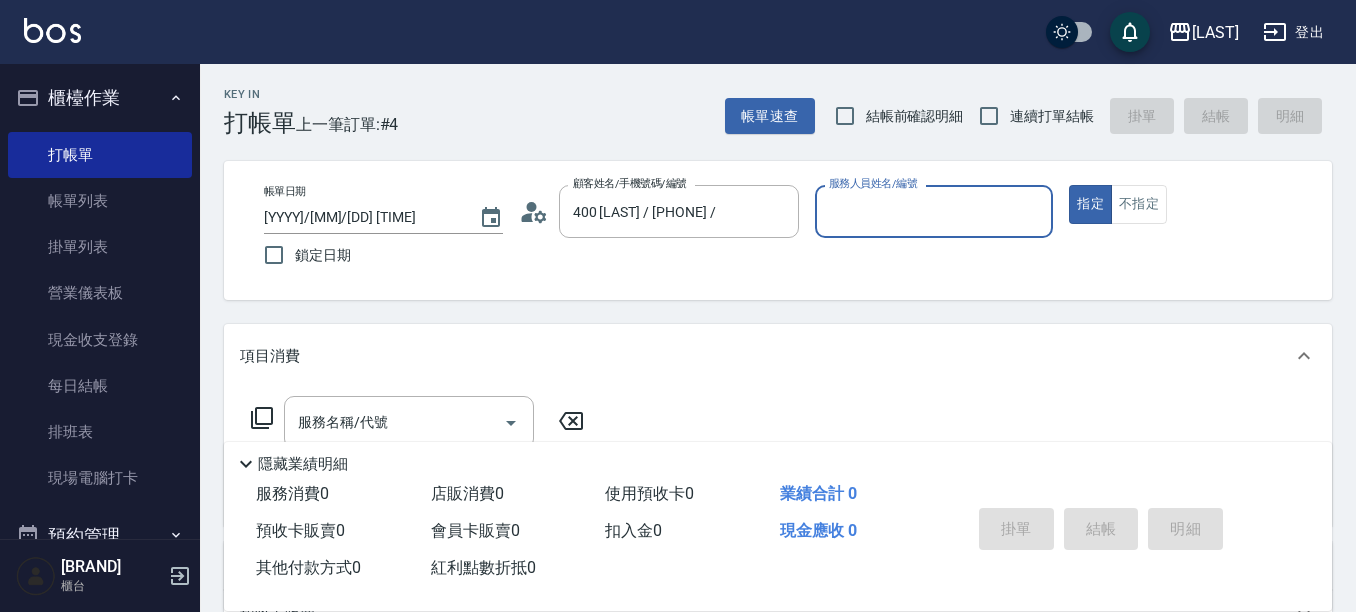 type on "[NICKNAME]-[NUMBER]" 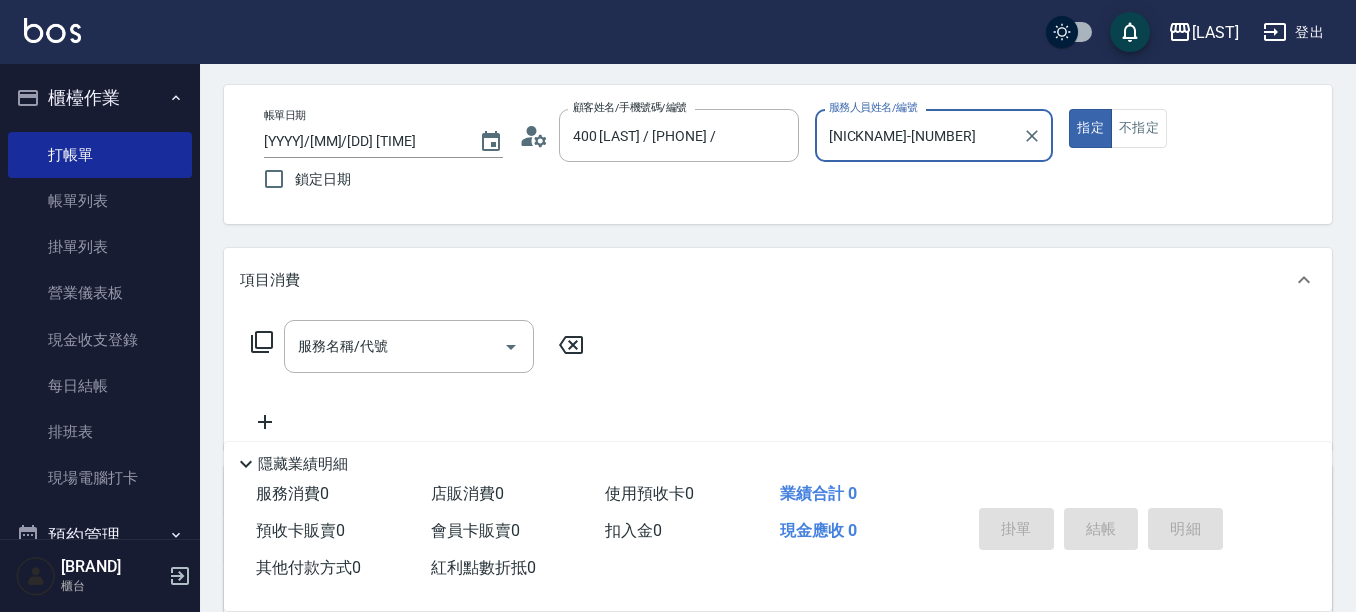 scroll, scrollTop: 200, scrollLeft: 0, axis: vertical 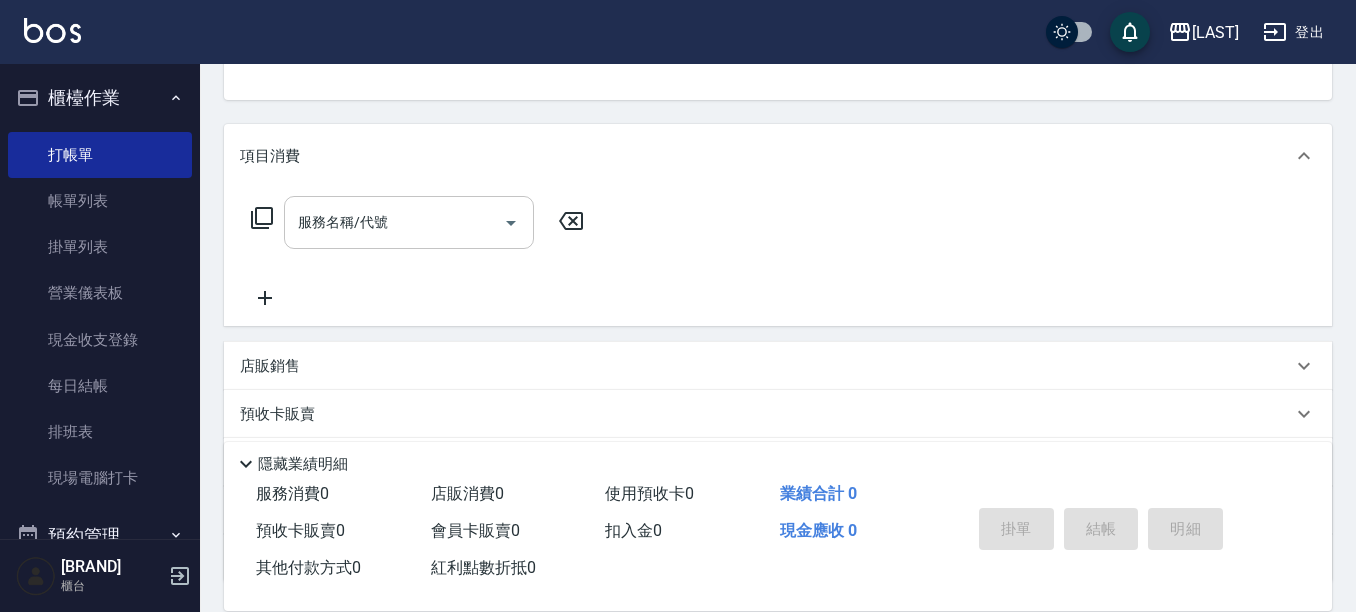 click on "服務名稱/代號" at bounding box center [394, 222] 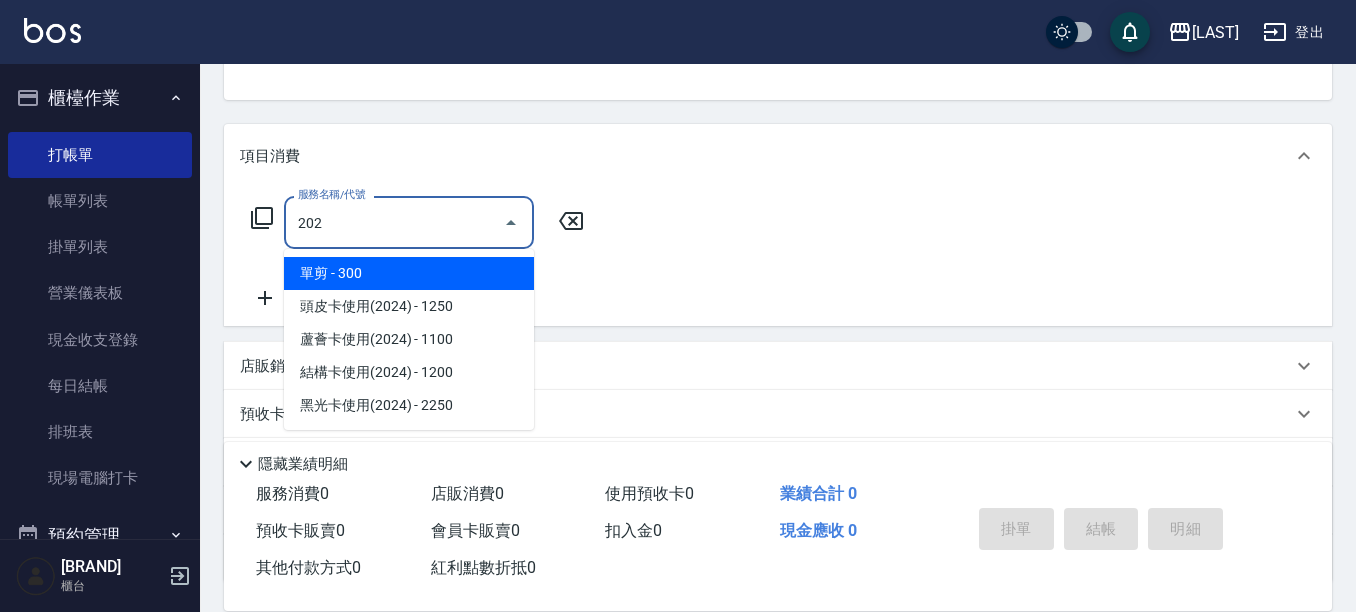 type on "單剪(202)" 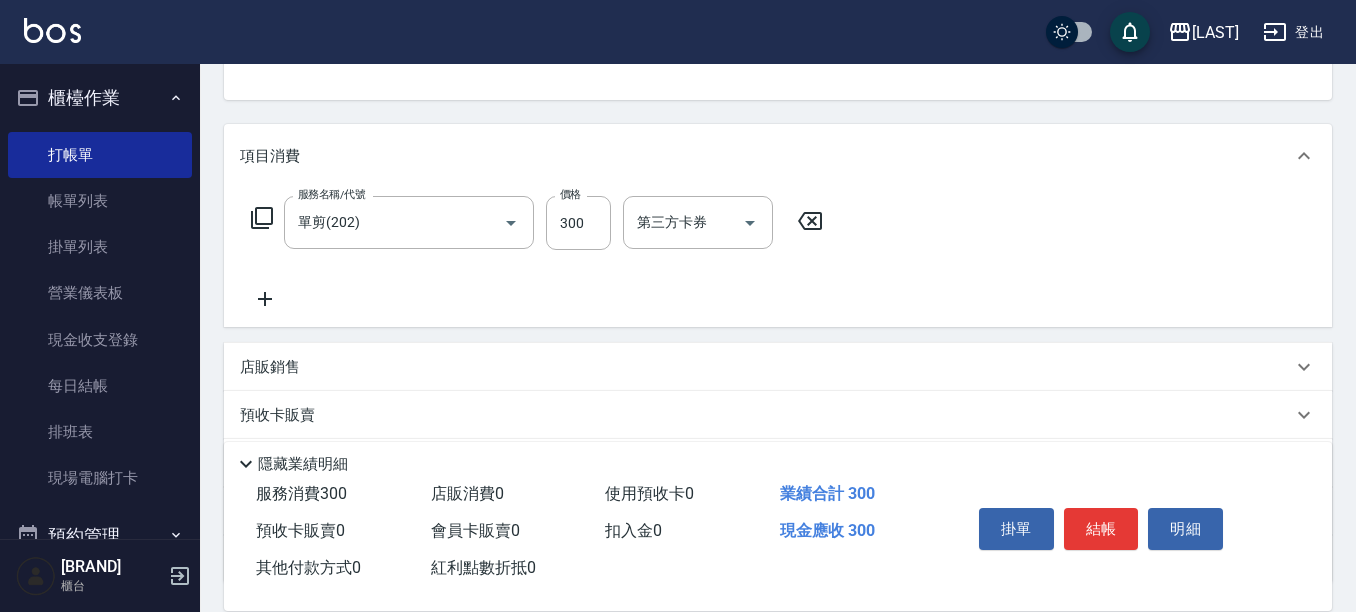 click on "掛單 結帳 明細" at bounding box center (1101, 531) 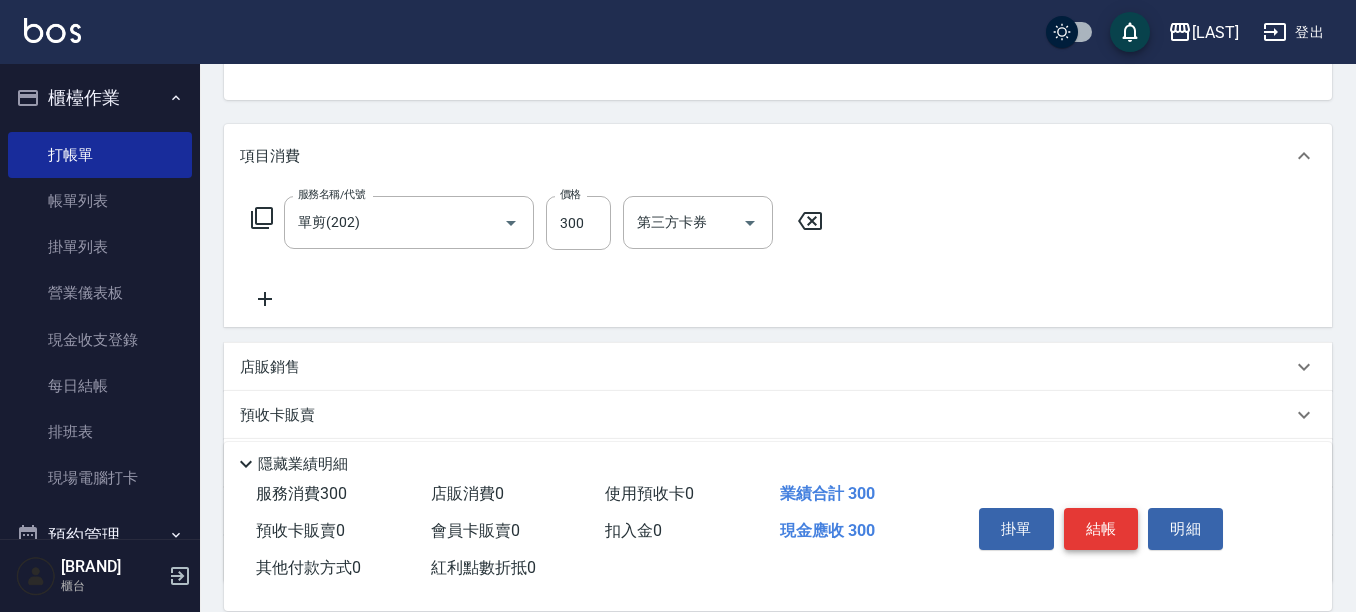 click on "結帳" at bounding box center (1101, 529) 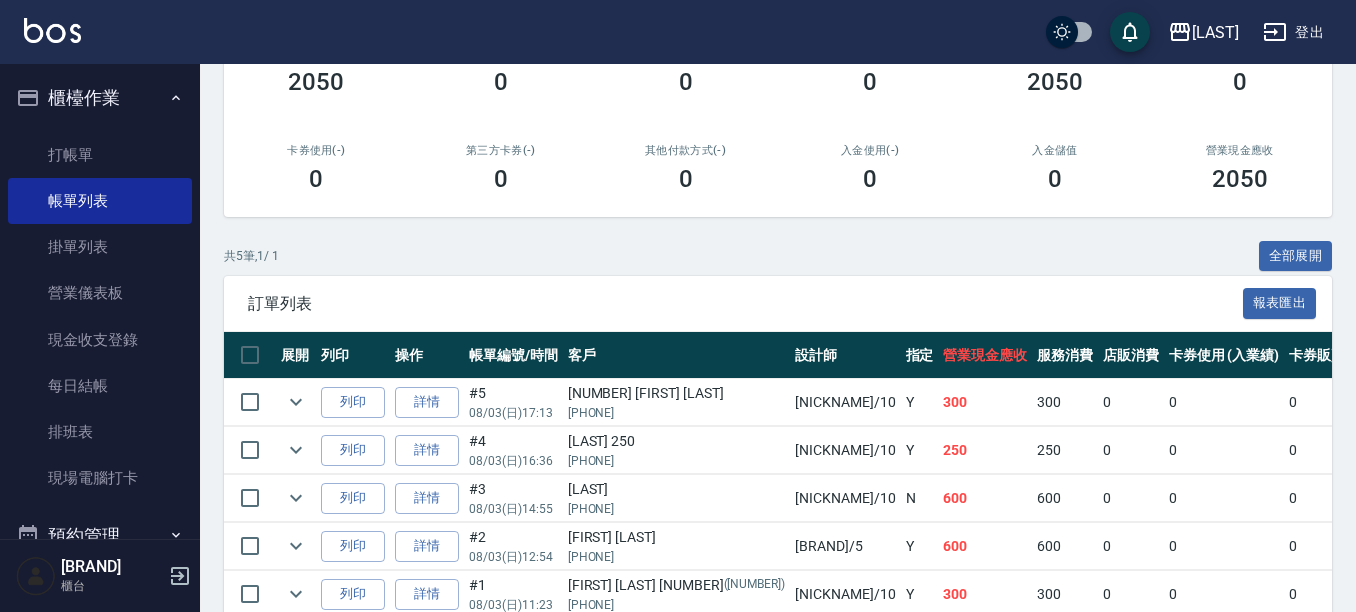 scroll, scrollTop: 88, scrollLeft: 0, axis: vertical 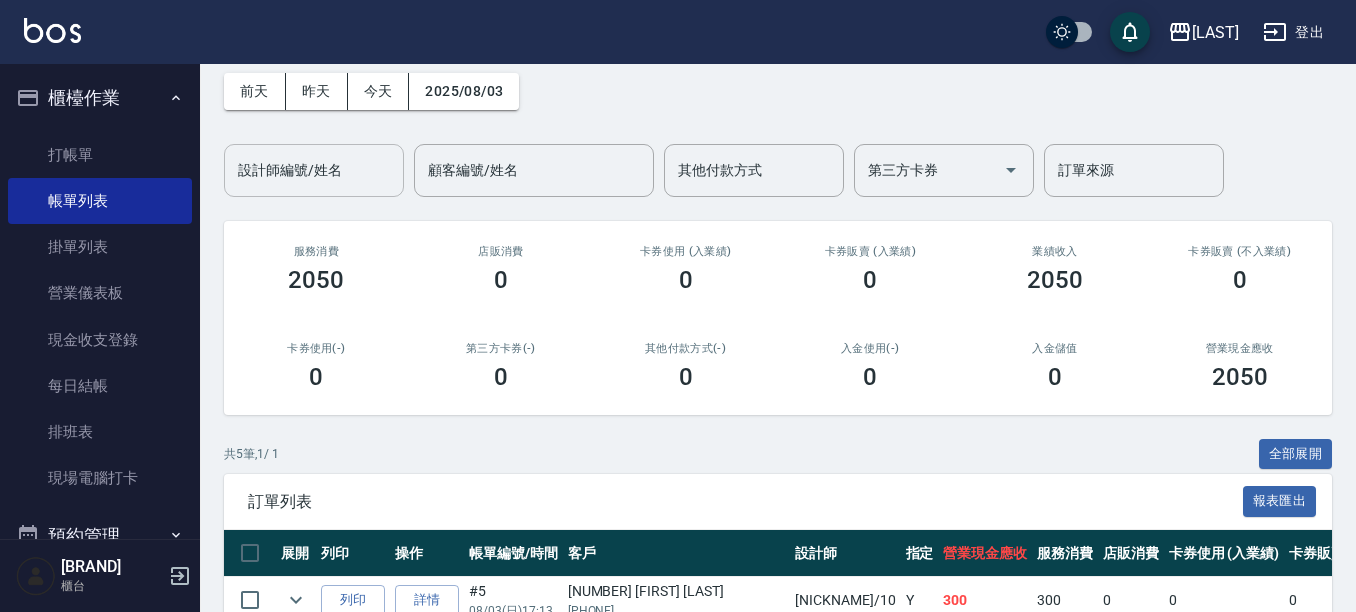 click on "設計師編號/姓名" at bounding box center [314, 170] 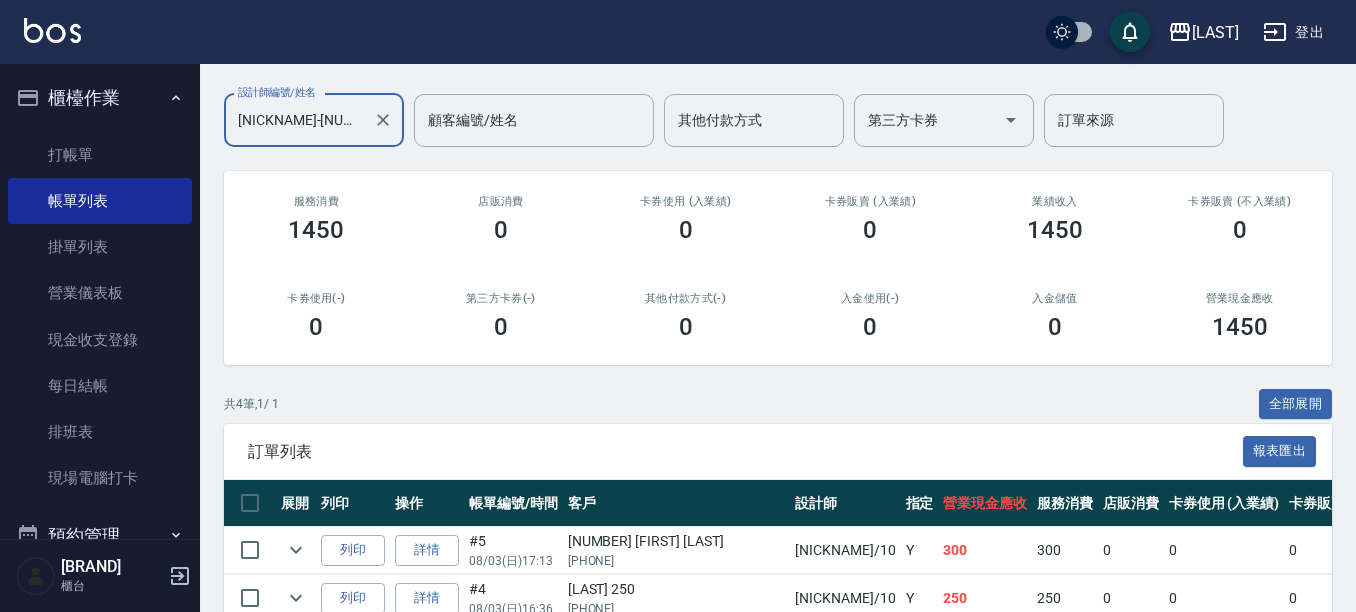 scroll, scrollTop: 300, scrollLeft: 0, axis: vertical 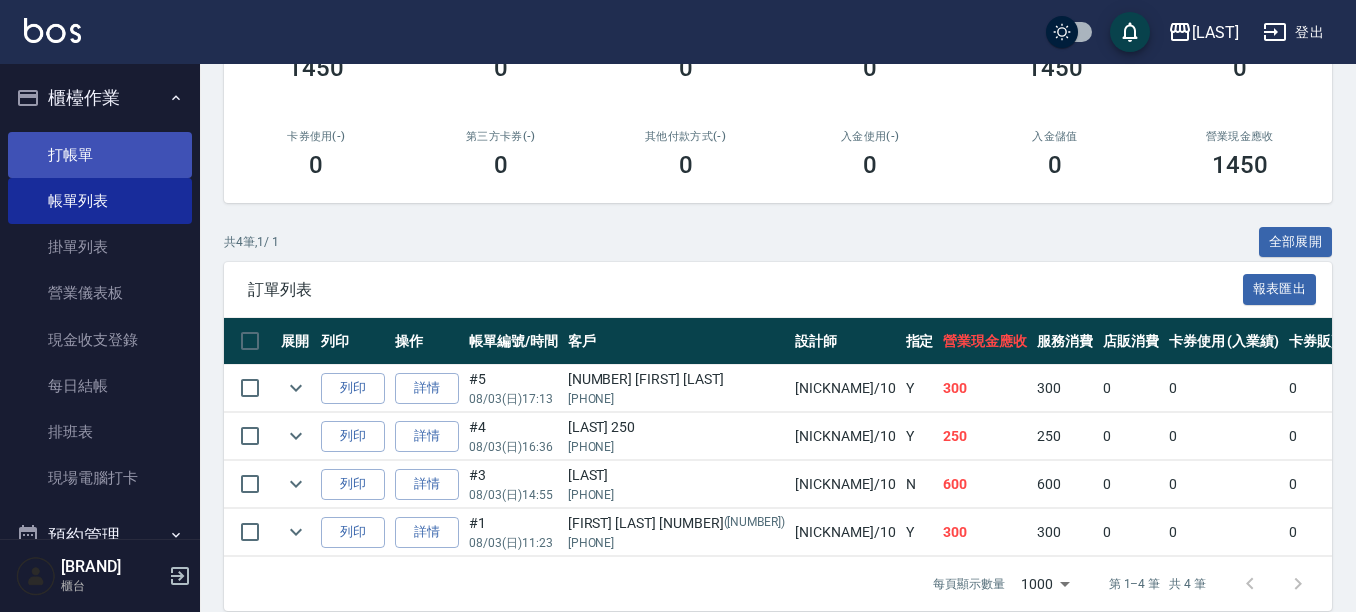 type on "[NICKNAME]-[NUMBER]" 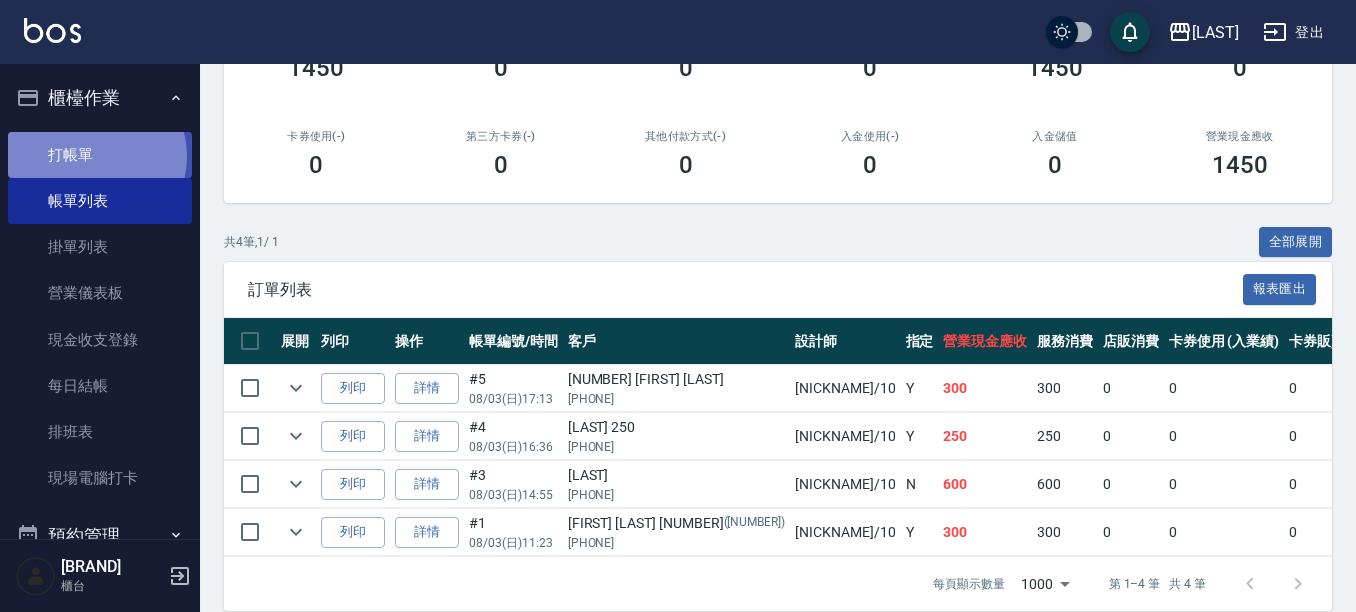 click on "打帳單" at bounding box center (100, 155) 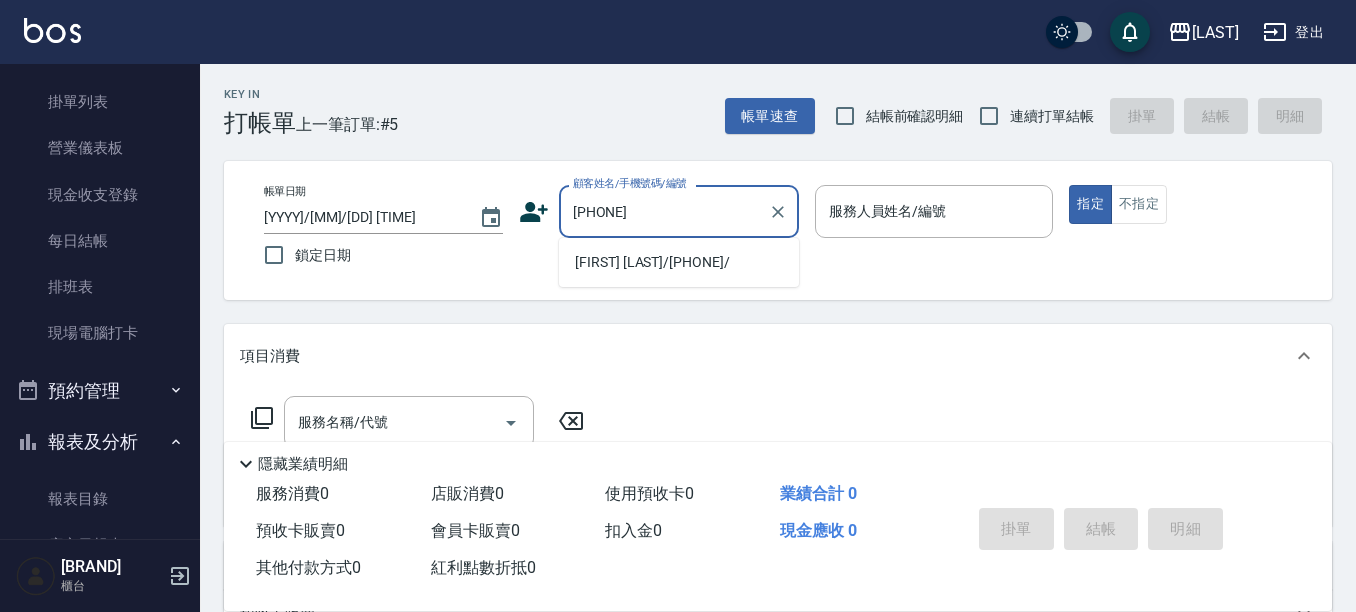 scroll, scrollTop: 200, scrollLeft: 0, axis: vertical 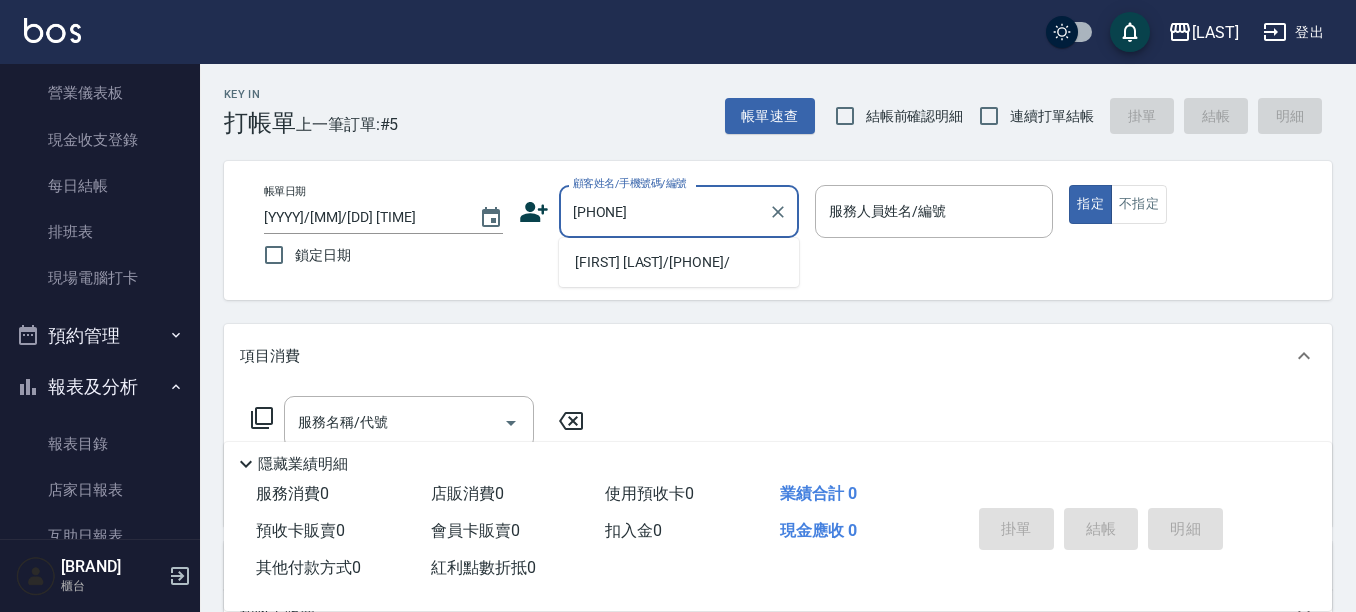 click on "[FIRST] [LAST]/[PHONE]/" at bounding box center [679, 262] 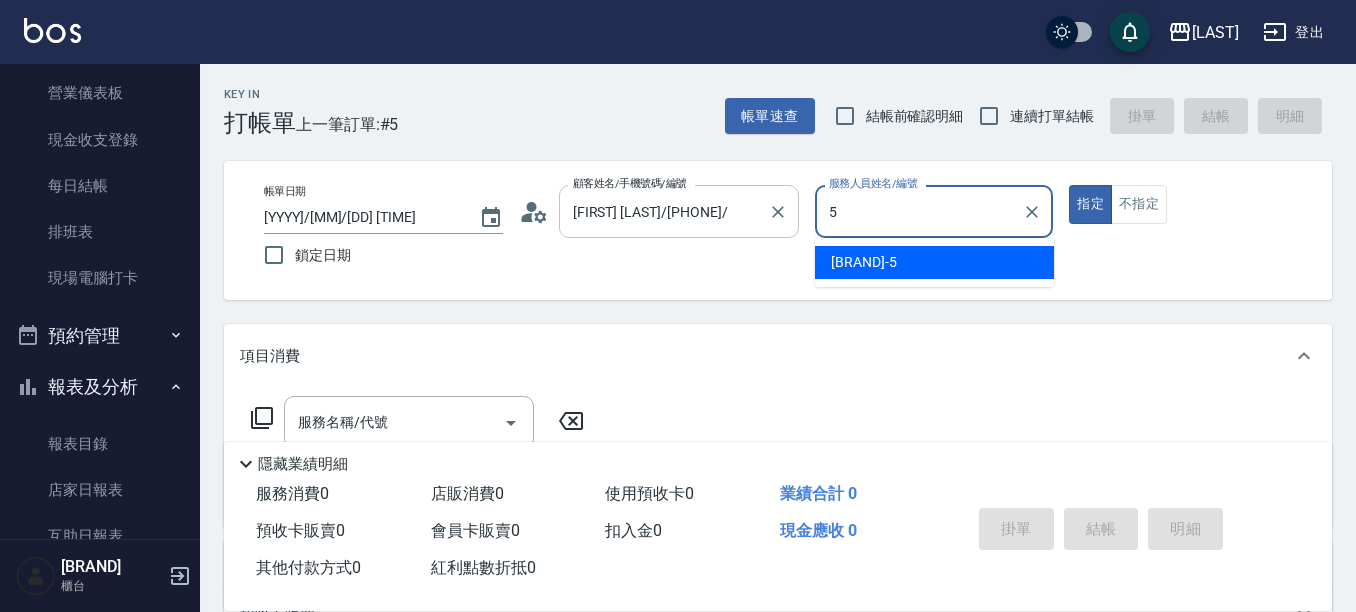 type on "[BRAND]-[NUMBER]" 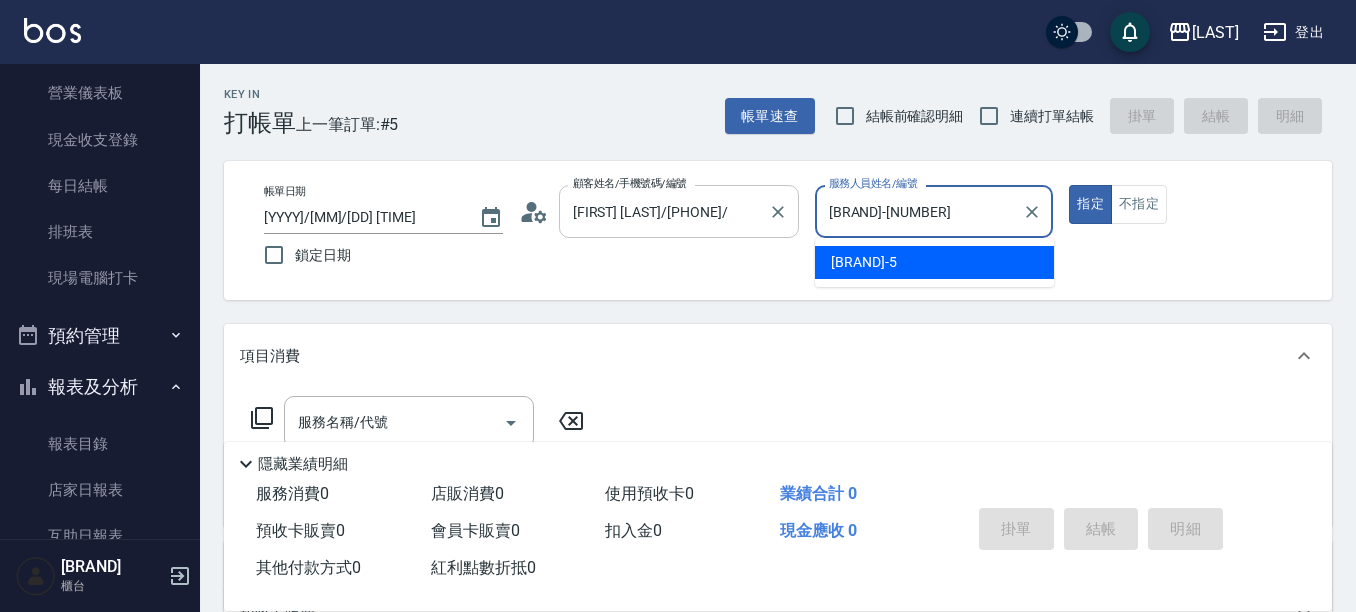 type on "true" 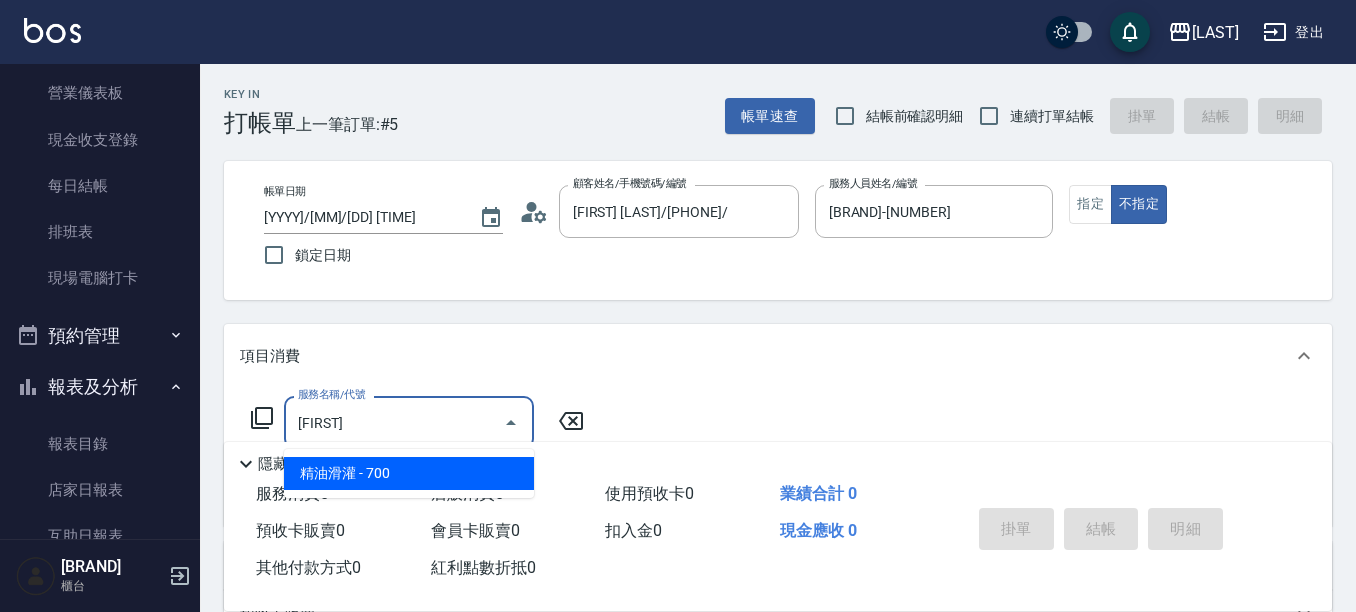 click on "精油滑灌 - 700" at bounding box center [409, 473] 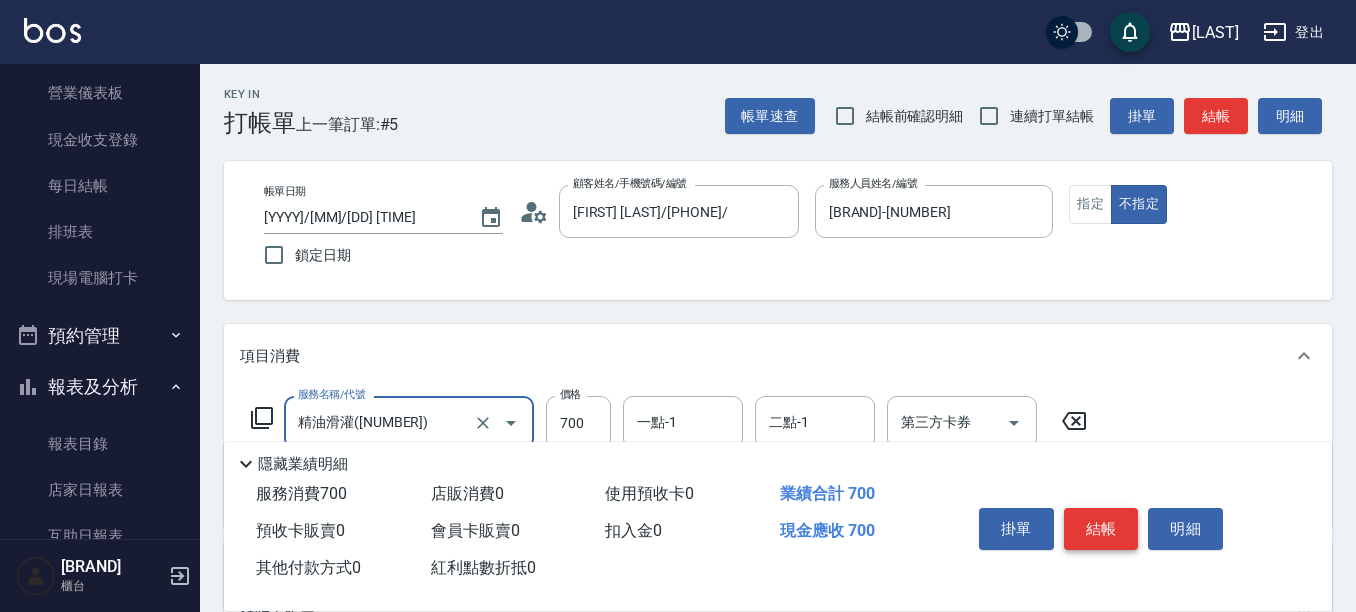 type on "精油滑灌([NUMBER])" 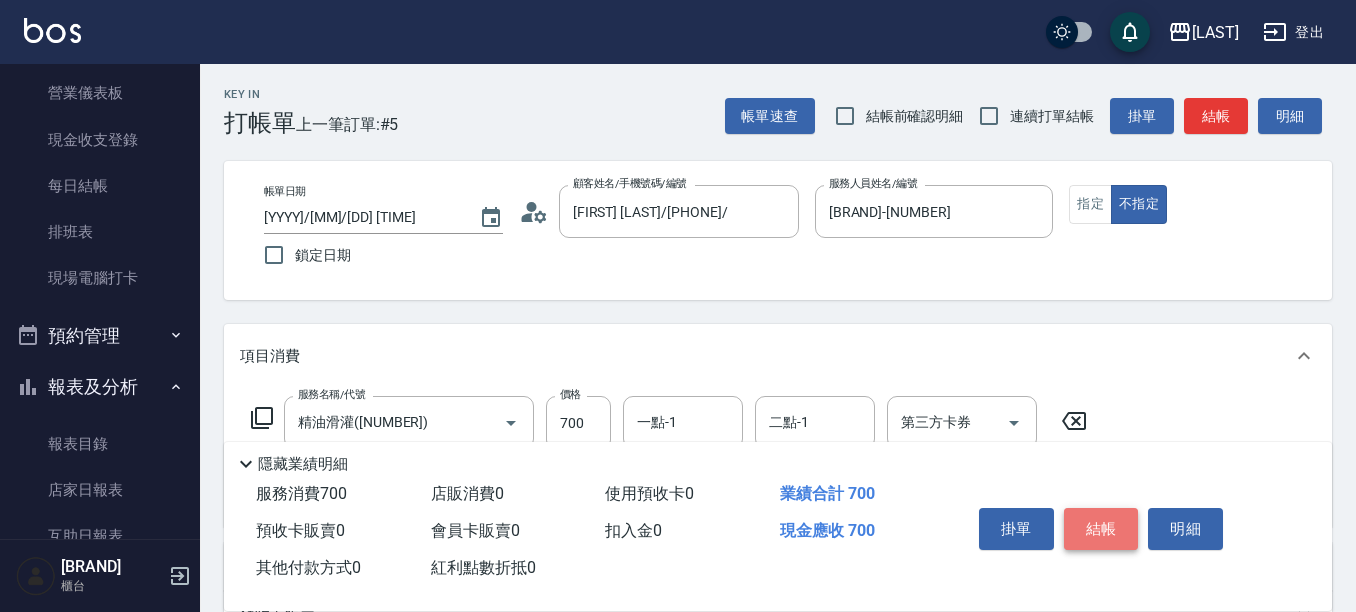 click on "結帳" at bounding box center (1101, 529) 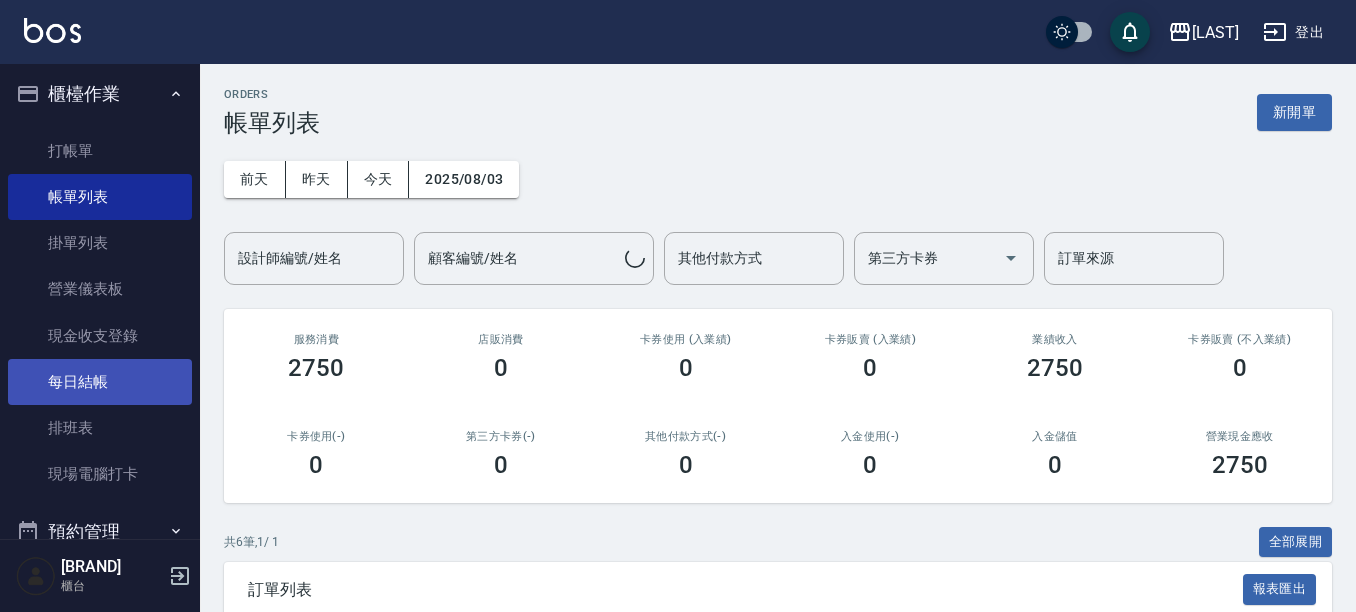 scroll, scrollTop: 0, scrollLeft: 0, axis: both 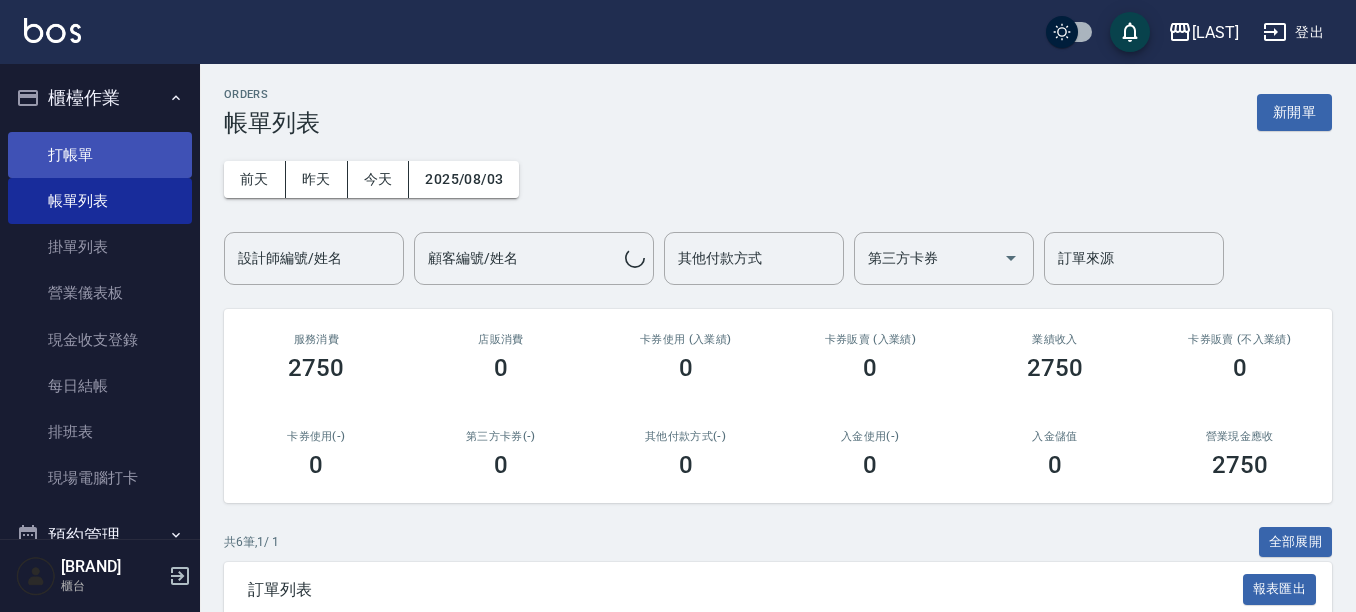 click on "打帳單" at bounding box center [100, 155] 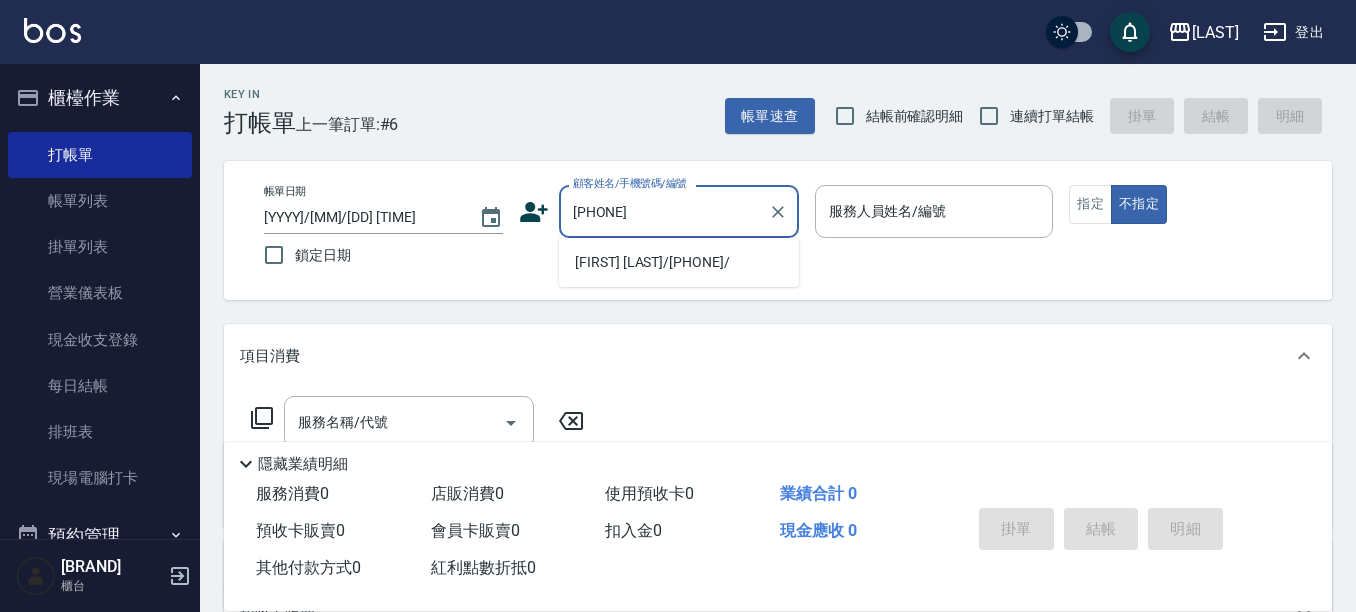 click on "[FIRST] [LAST]/[PHONE]/" at bounding box center (679, 262) 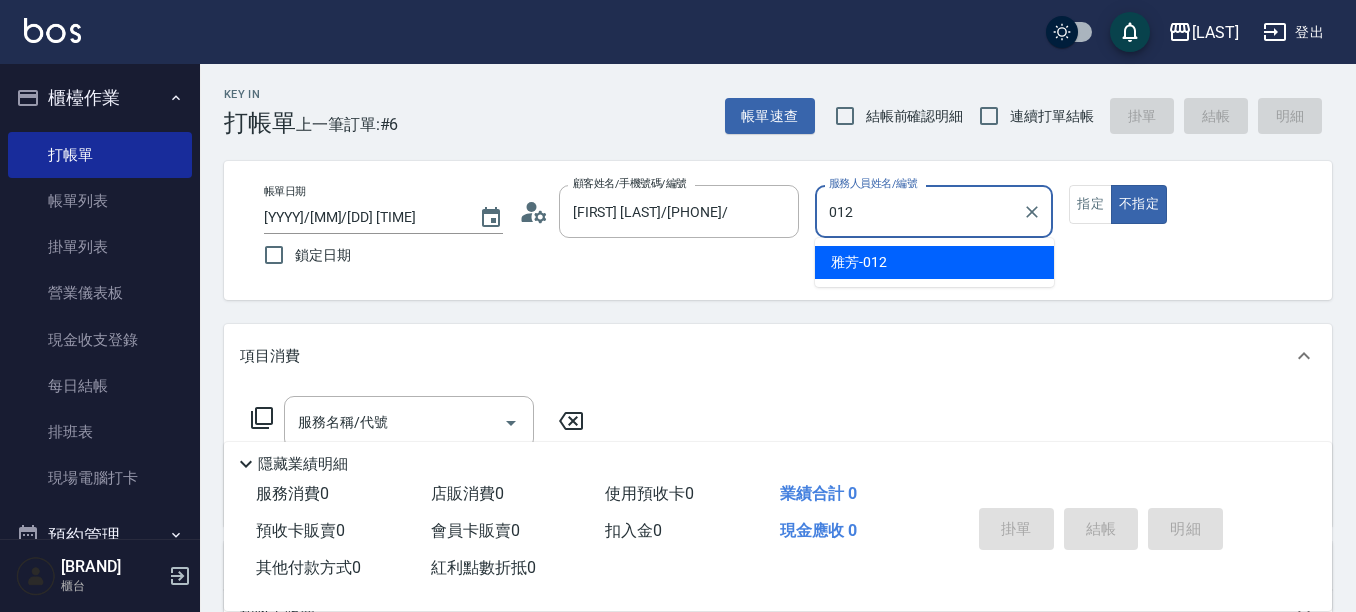 type on "012" 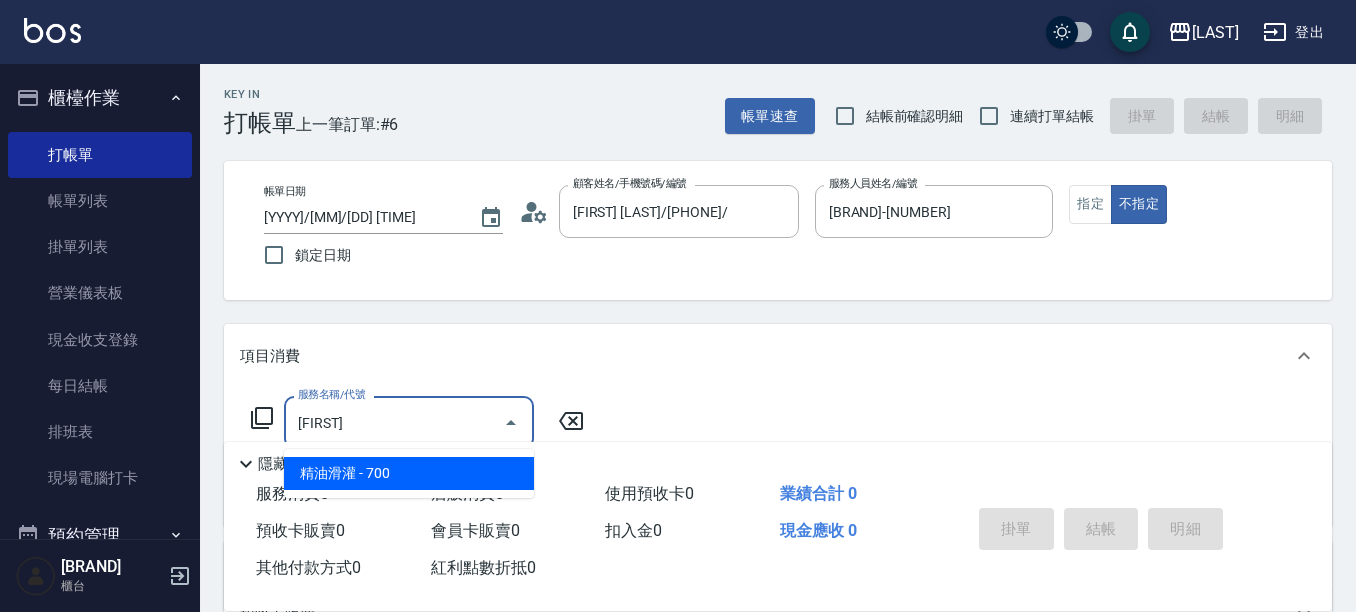 drag, startPoint x: 465, startPoint y: 478, endPoint x: 482, endPoint y: 397, distance: 82.764725 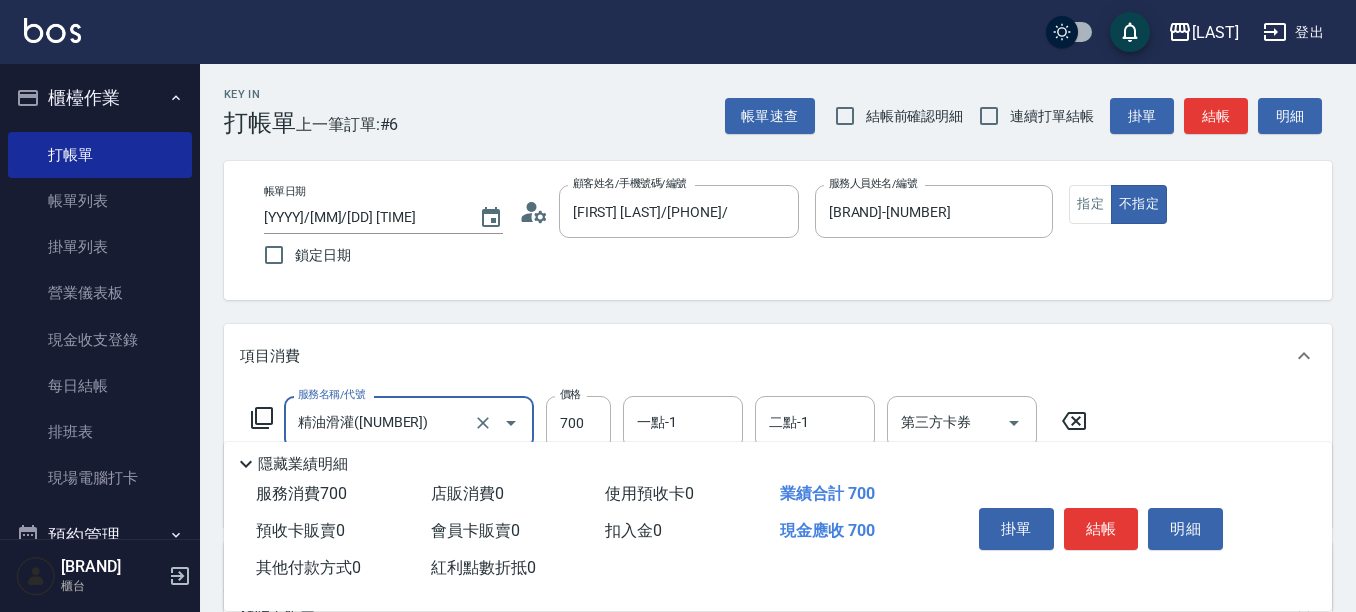 scroll, scrollTop: 100, scrollLeft: 0, axis: vertical 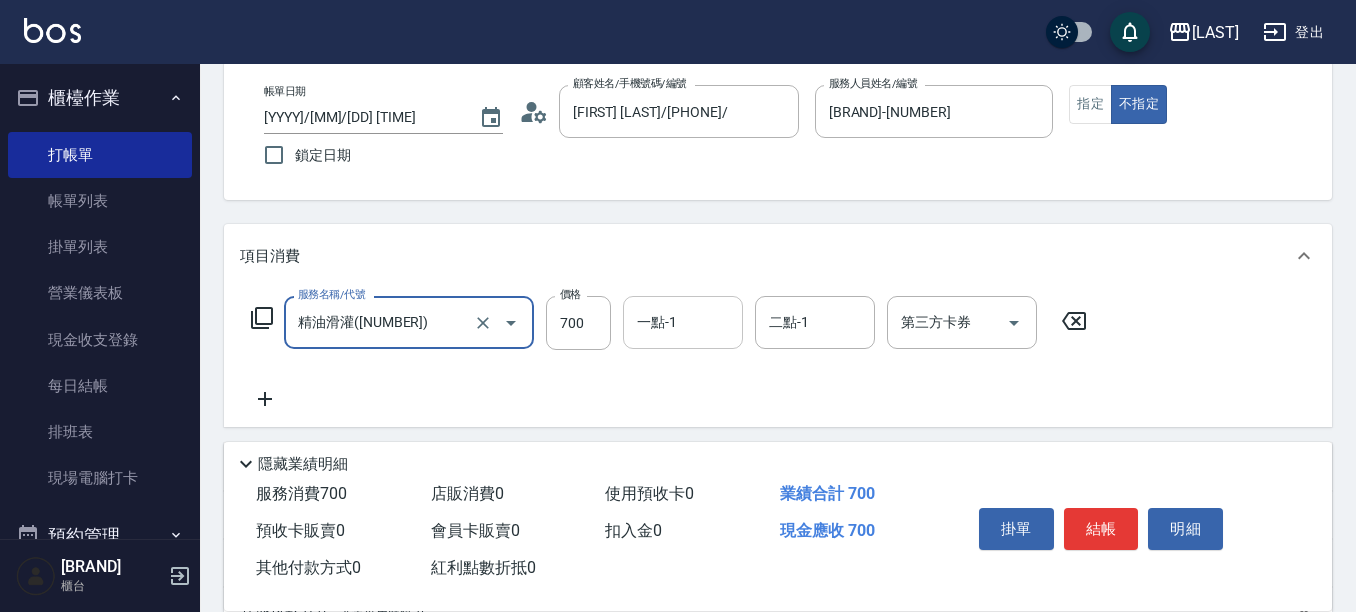 type on "精油滑灌([NUMBER])" 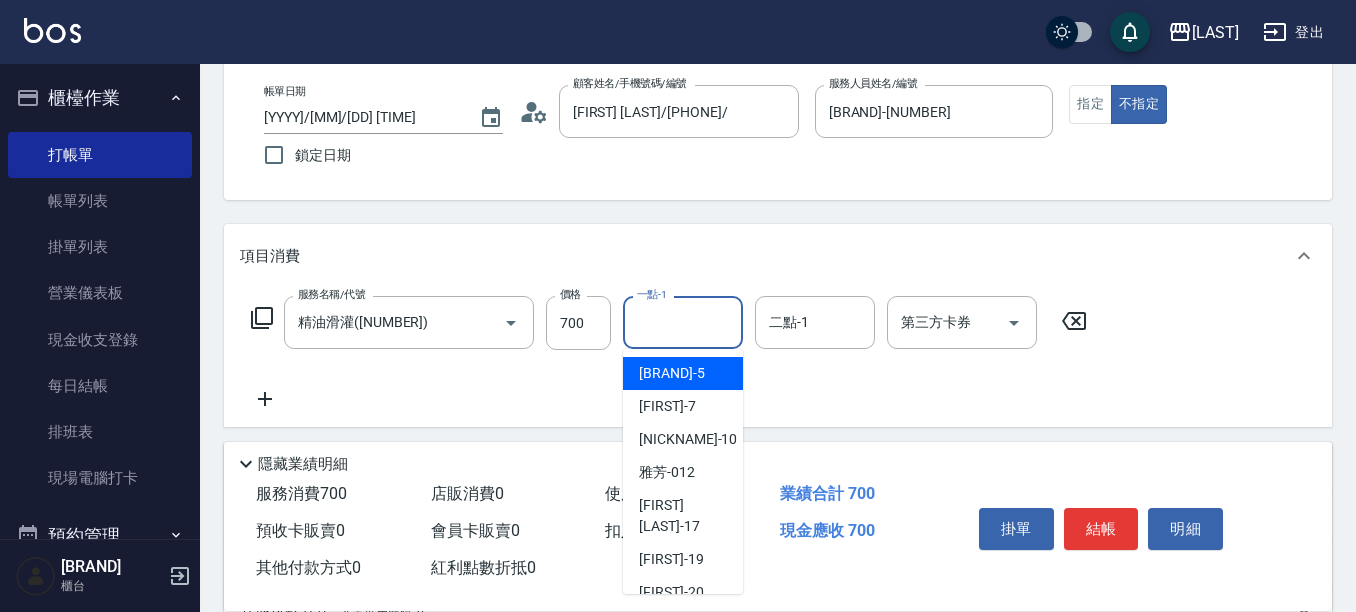 click on "一點-1" at bounding box center [683, 322] 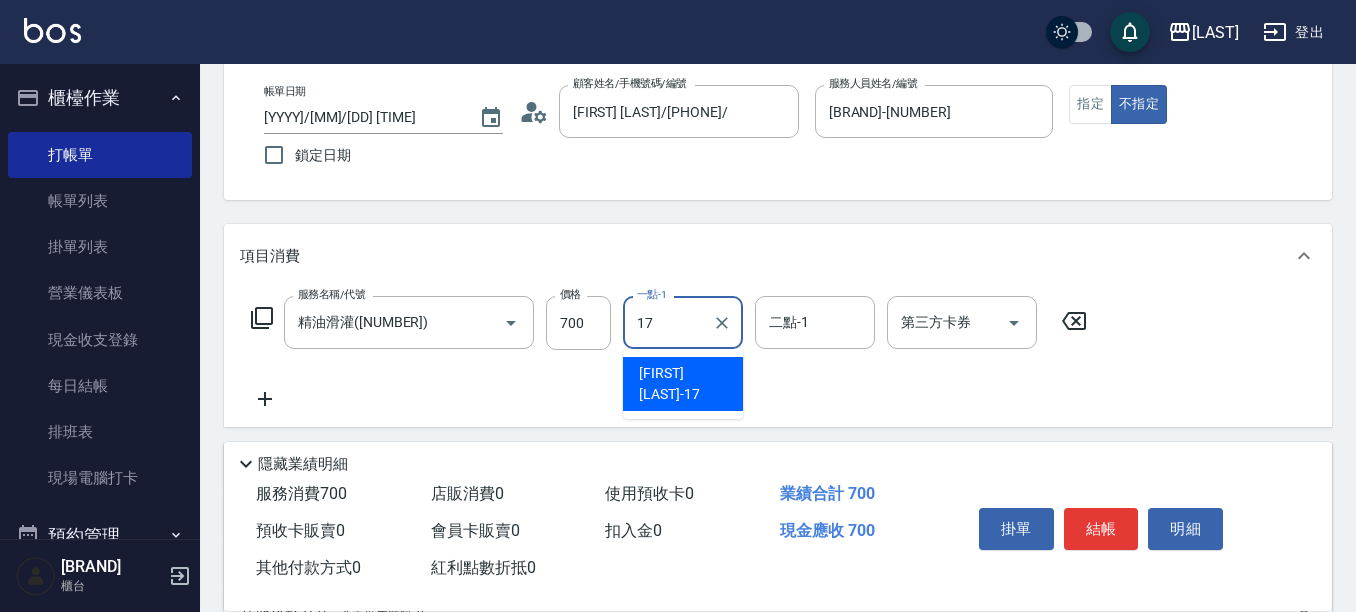 type on "[FIRST] [LAST]-[NUMBER]" 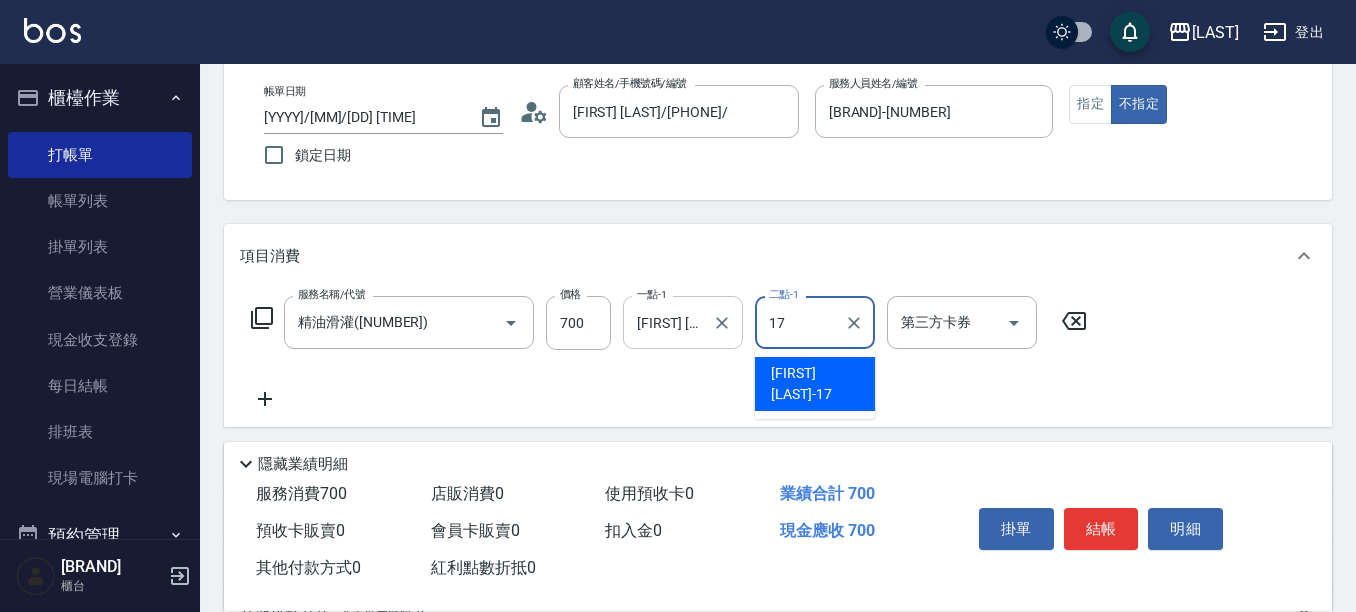 type on "[FIRST] [LAST]-[NUMBER]" 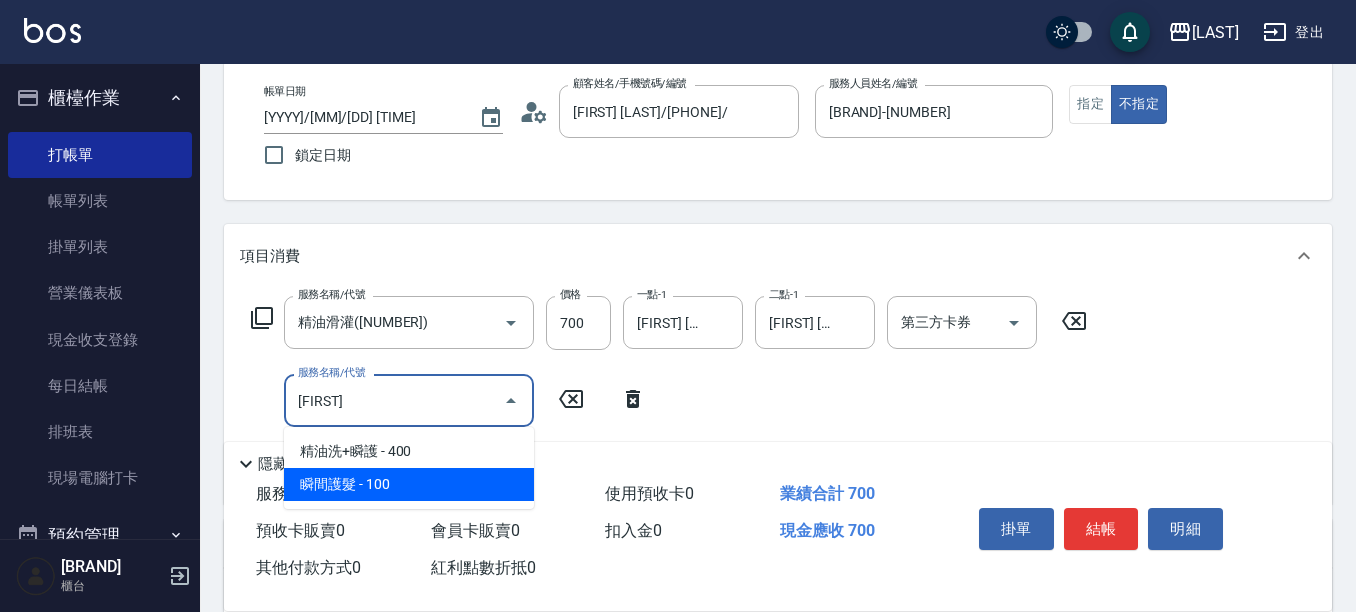 click on "瞬間護髮 - 100" at bounding box center [409, 484] 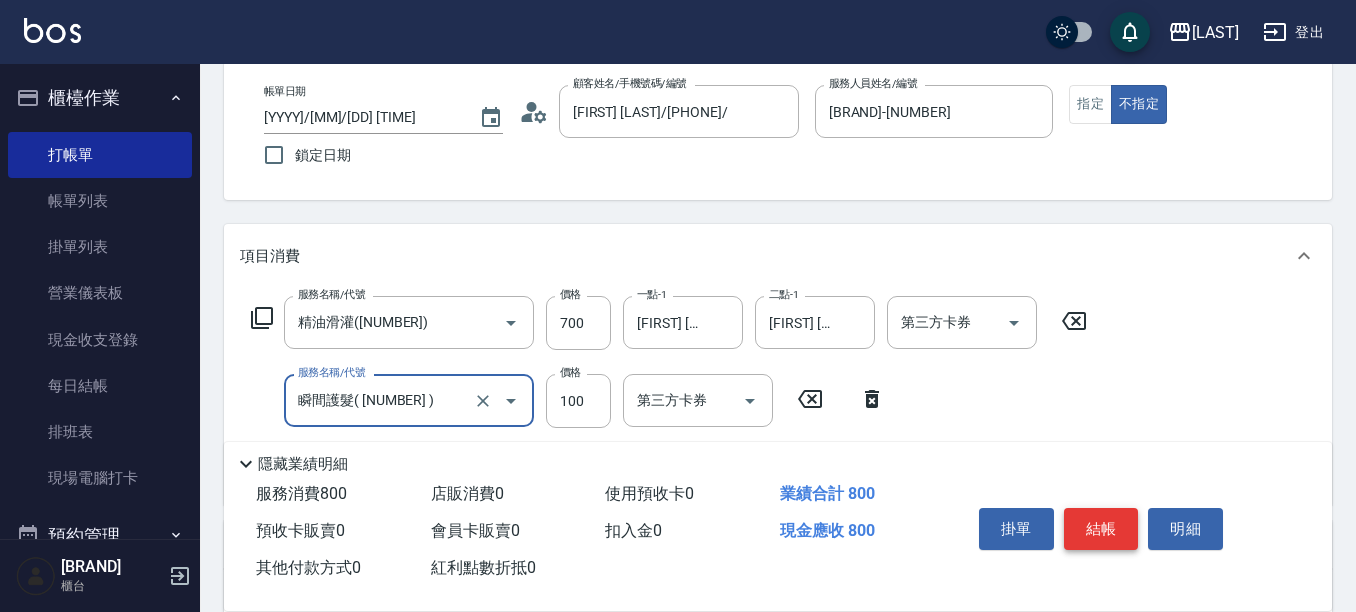 type on "瞬間護髮( [NUMBER] )" 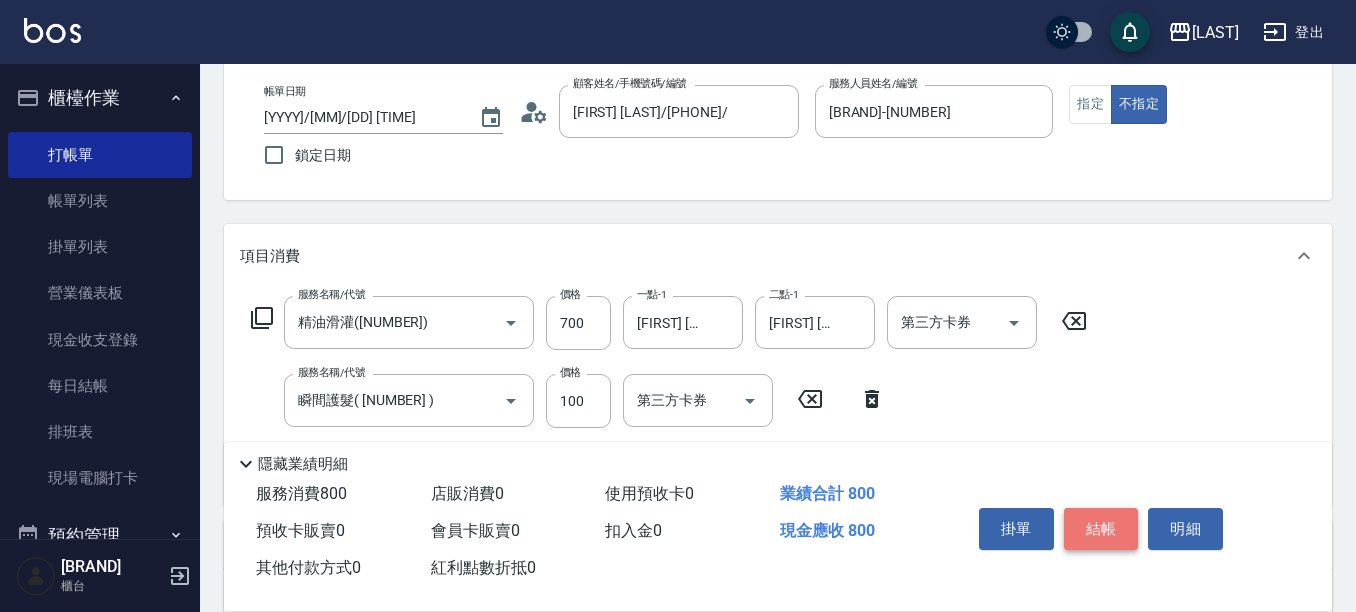 click on "結帳" at bounding box center (1101, 529) 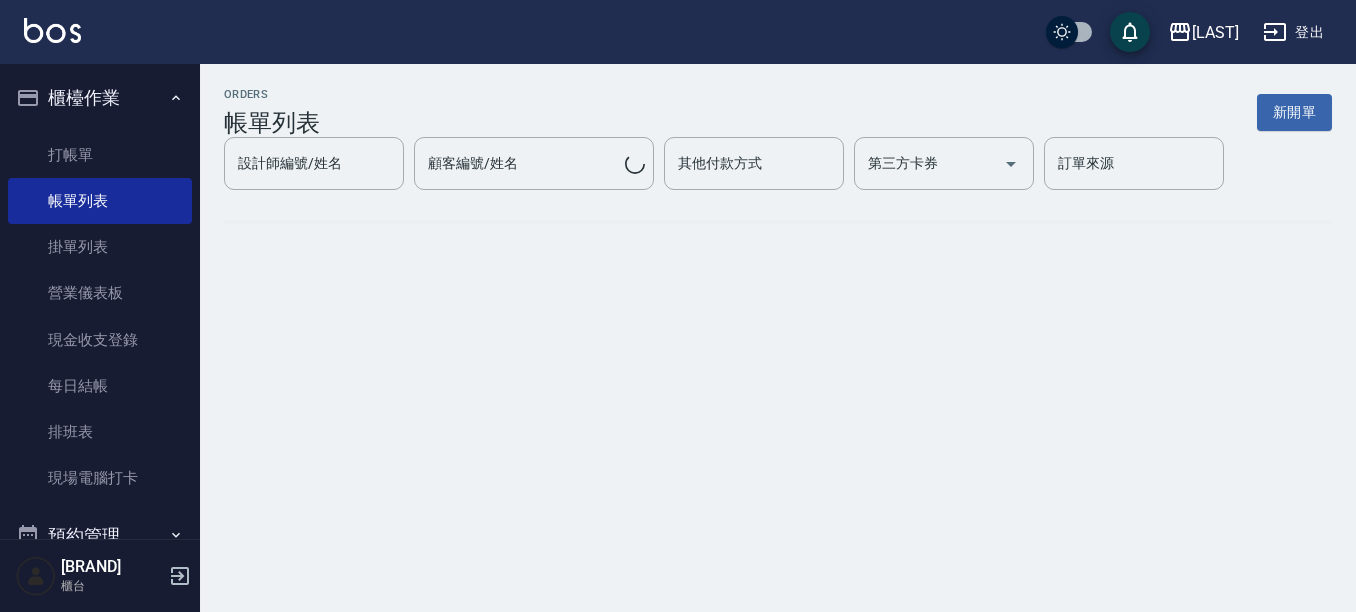 scroll, scrollTop: 0, scrollLeft: 0, axis: both 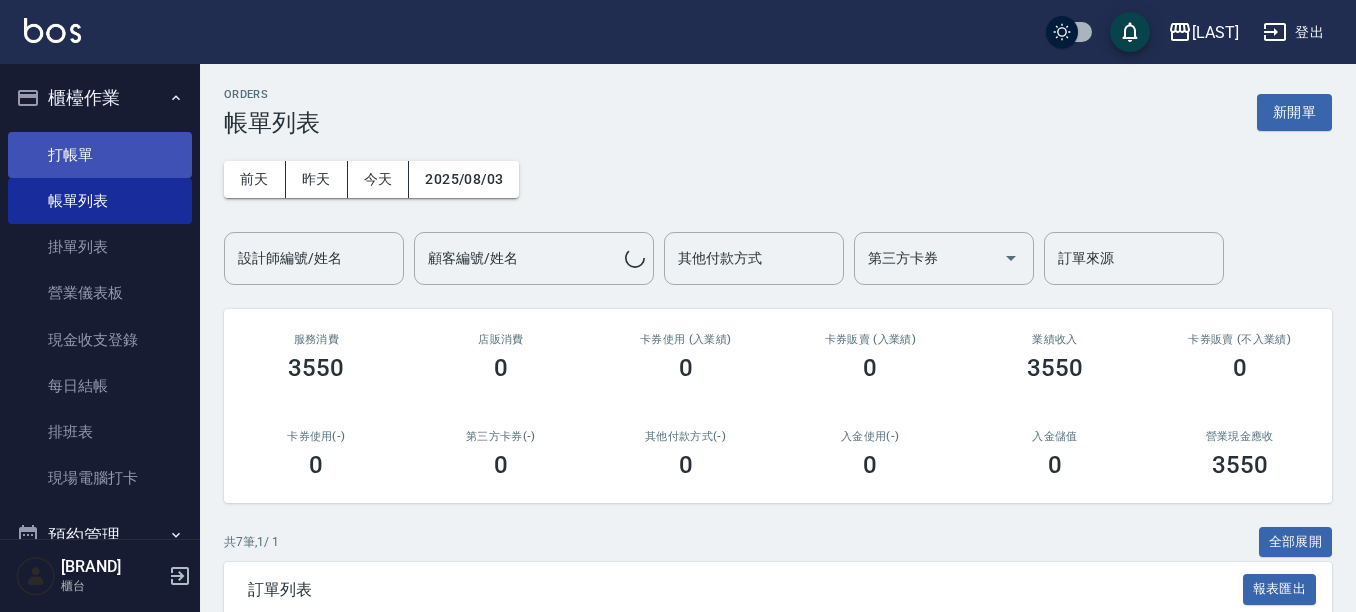 click on "打帳單" at bounding box center [100, 155] 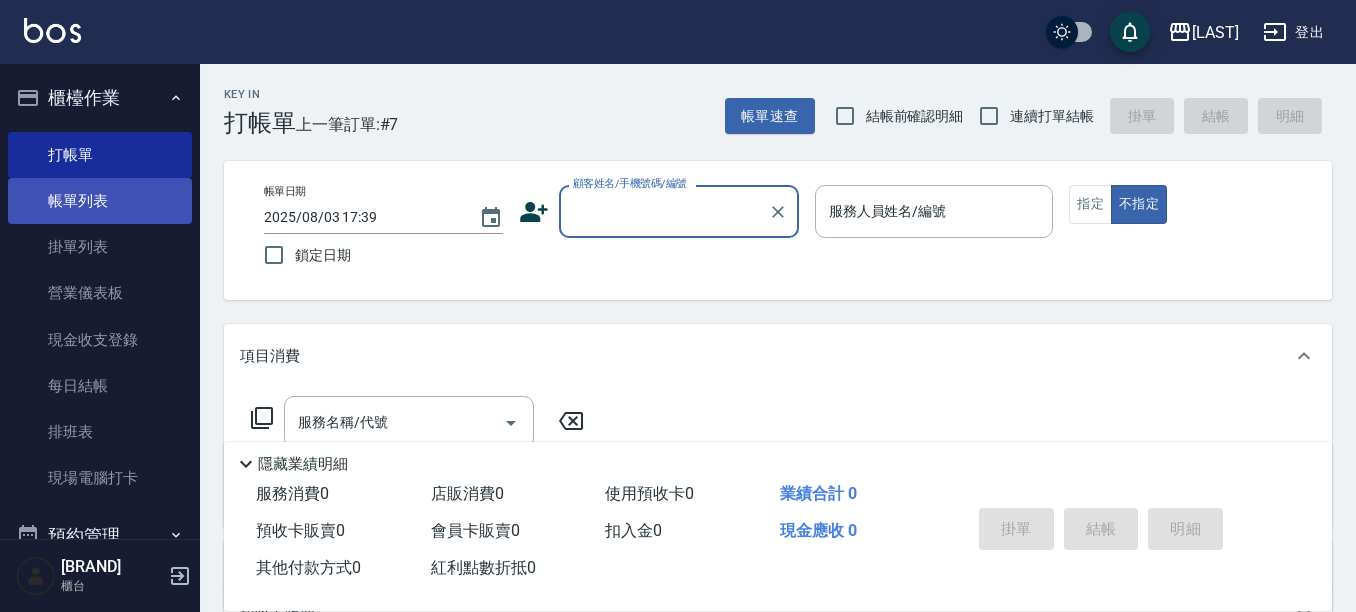 click on "帳單列表" at bounding box center [100, 201] 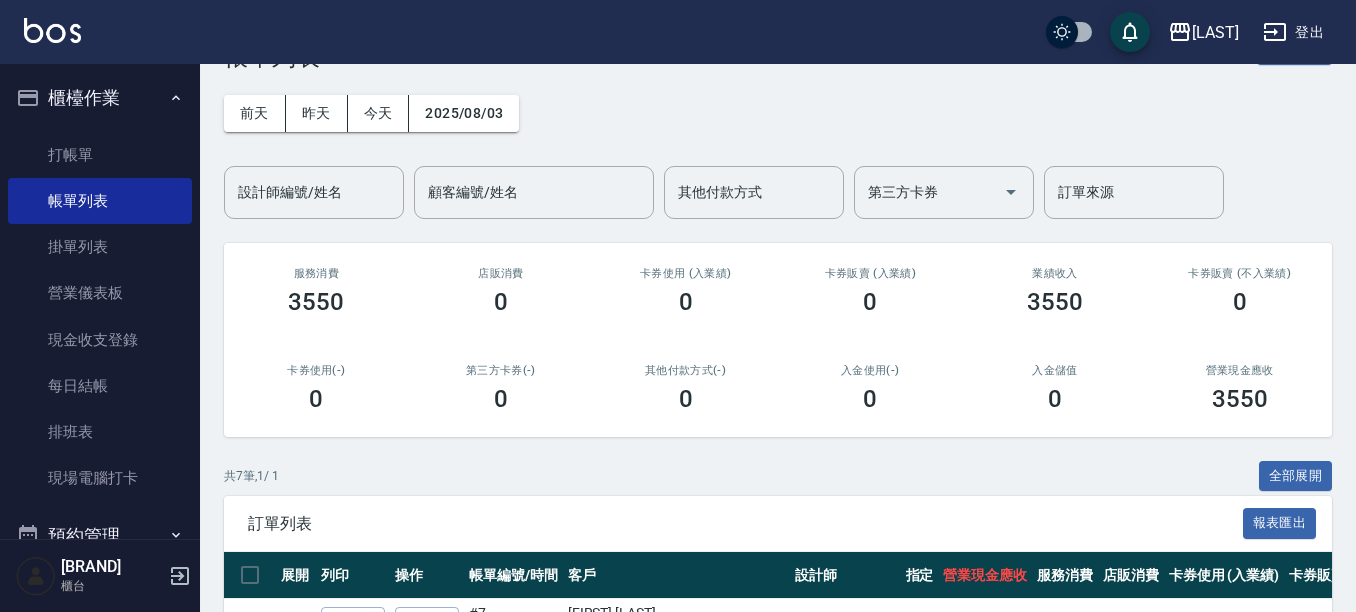 scroll, scrollTop: 300, scrollLeft: 0, axis: vertical 